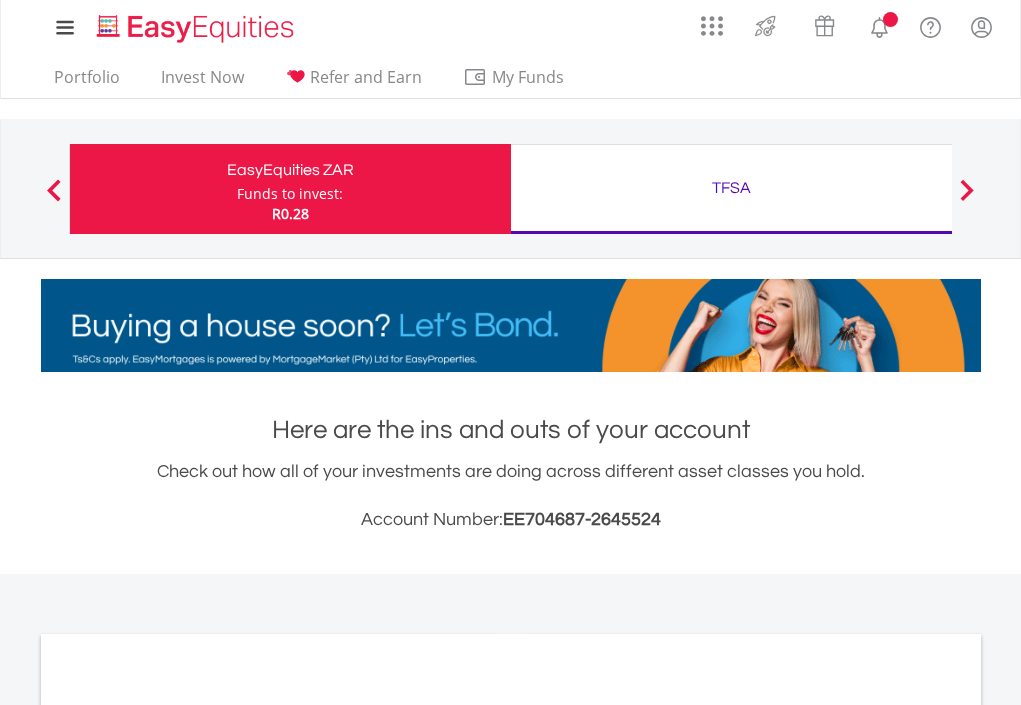 scroll, scrollTop: 0, scrollLeft: 0, axis: both 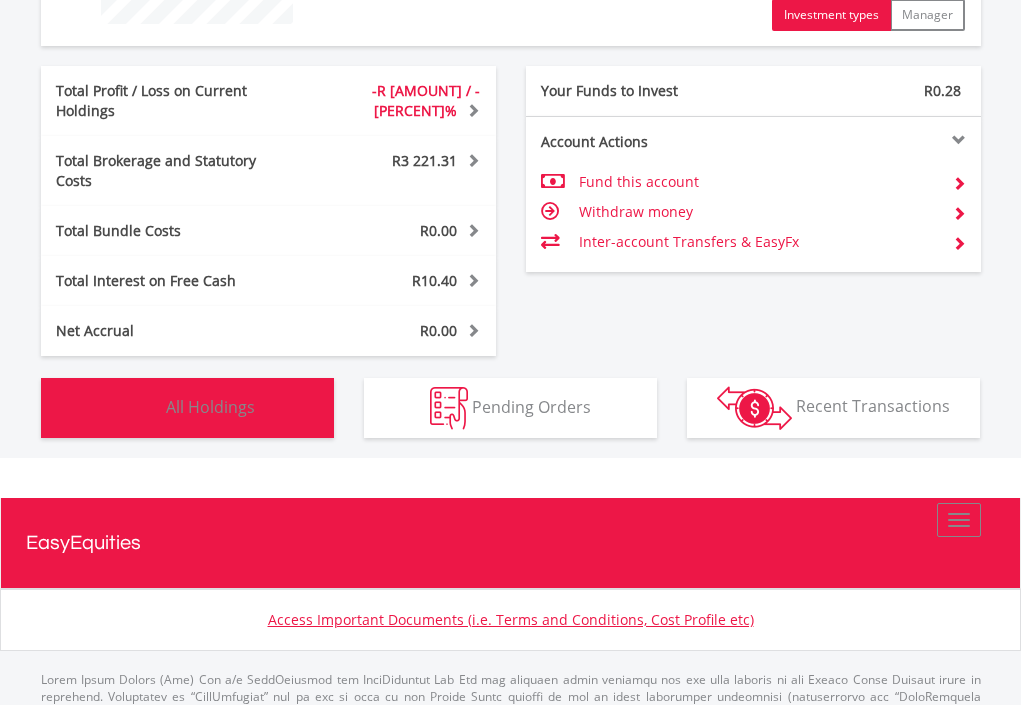 click on "All Holdings" at bounding box center (210, 406) 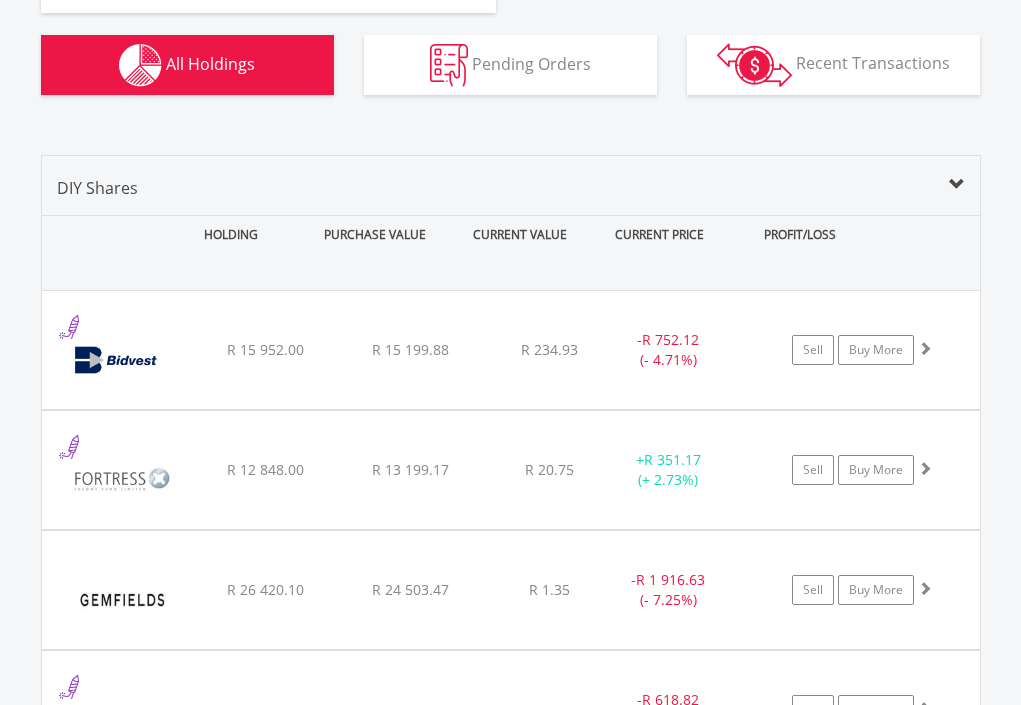scroll, scrollTop: 1278, scrollLeft: 0, axis: vertical 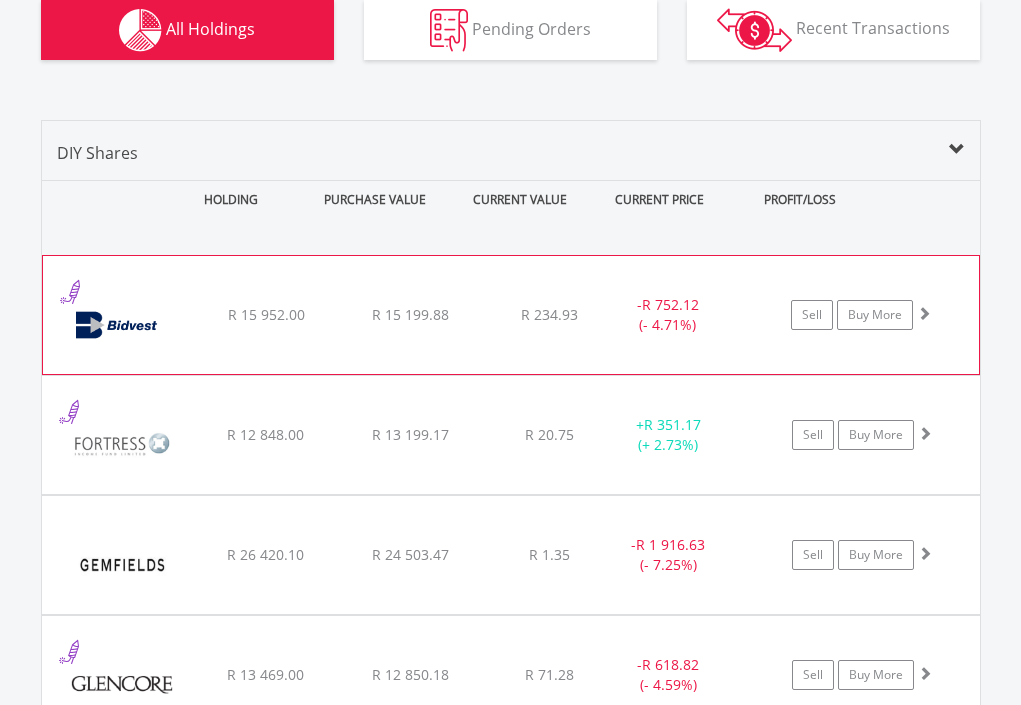 click on "R 234.93" at bounding box center [549, 314] 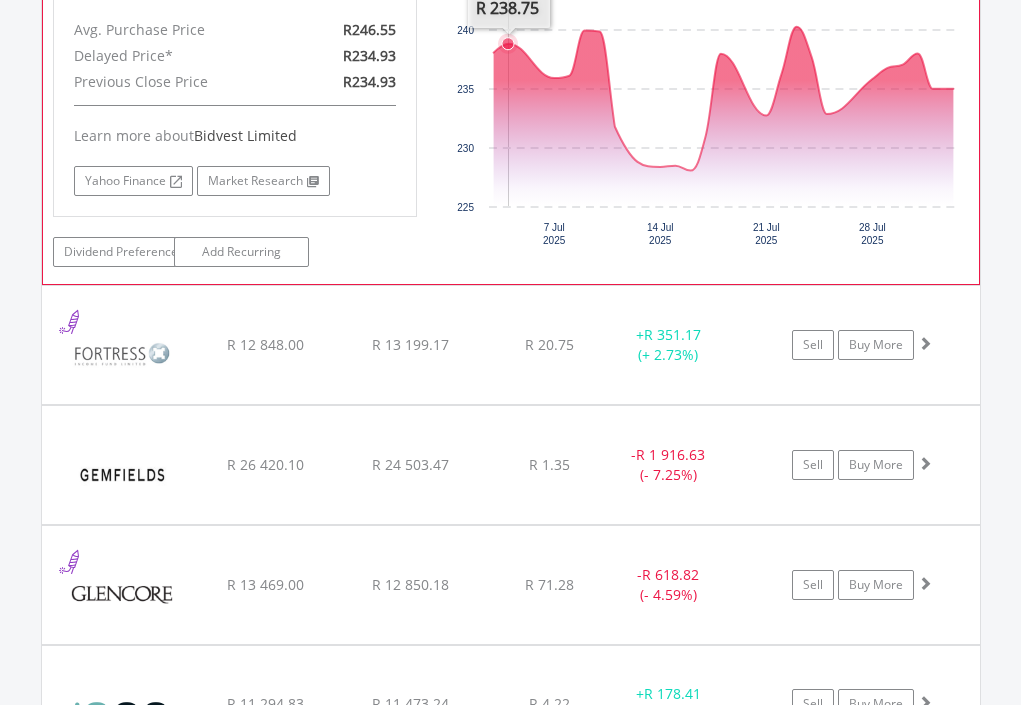 scroll, scrollTop: 1778, scrollLeft: 0, axis: vertical 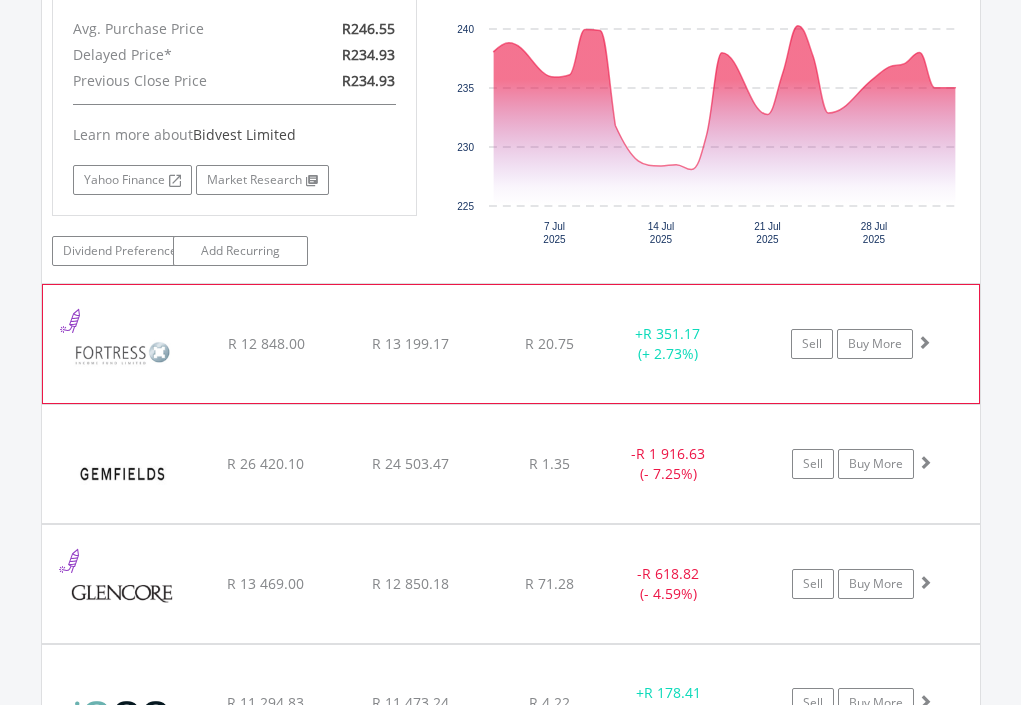 click on "﻿
Fortress Real Estate Investments Limited B
R 12 848.00
R 13 199.17
R 20.75
+  R 351.17 (+ 2.73%)
Sell
Buy More" at bounding box center (511, -185) 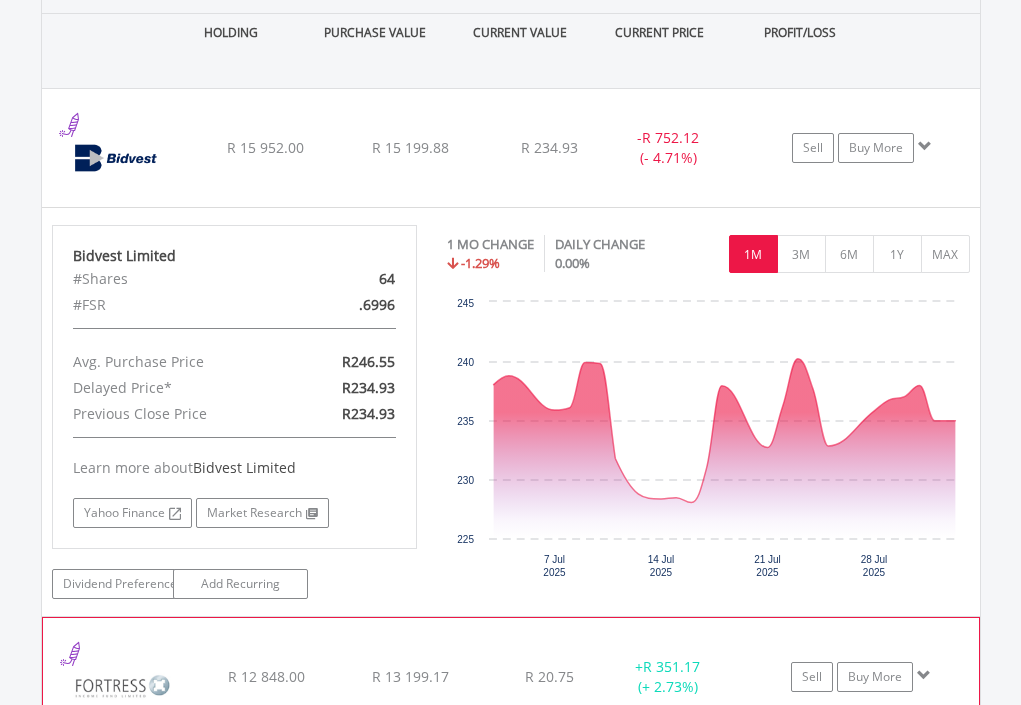 scroll, scrollTop: 1378, scrollLeft: 0, axis: vertical 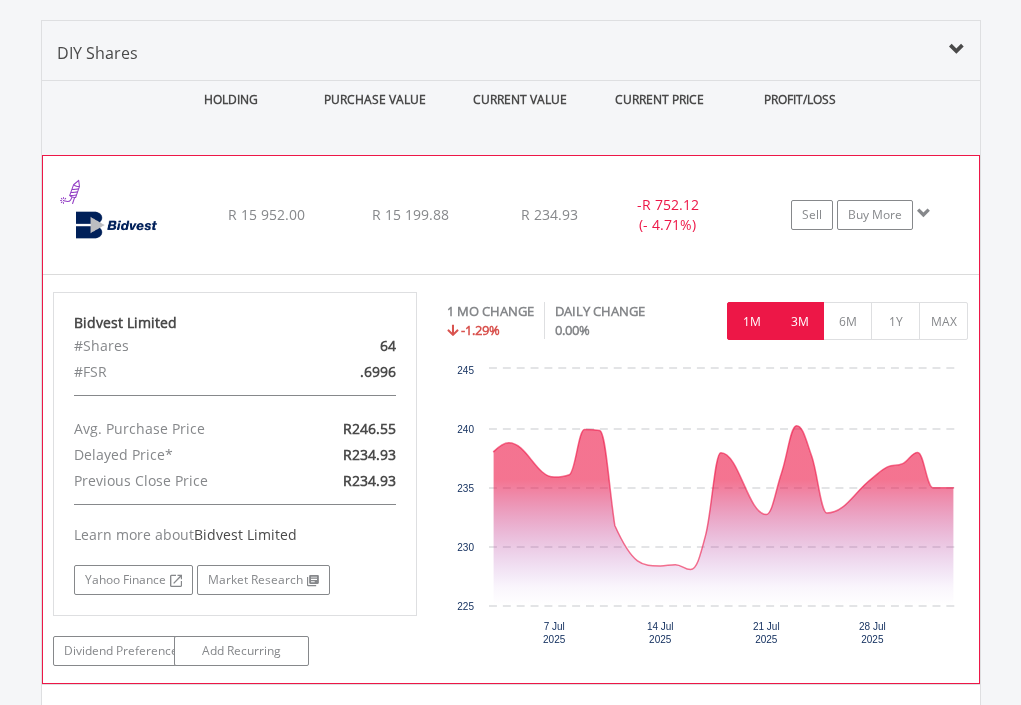 click on "3M" at bounding box center (799, 321) 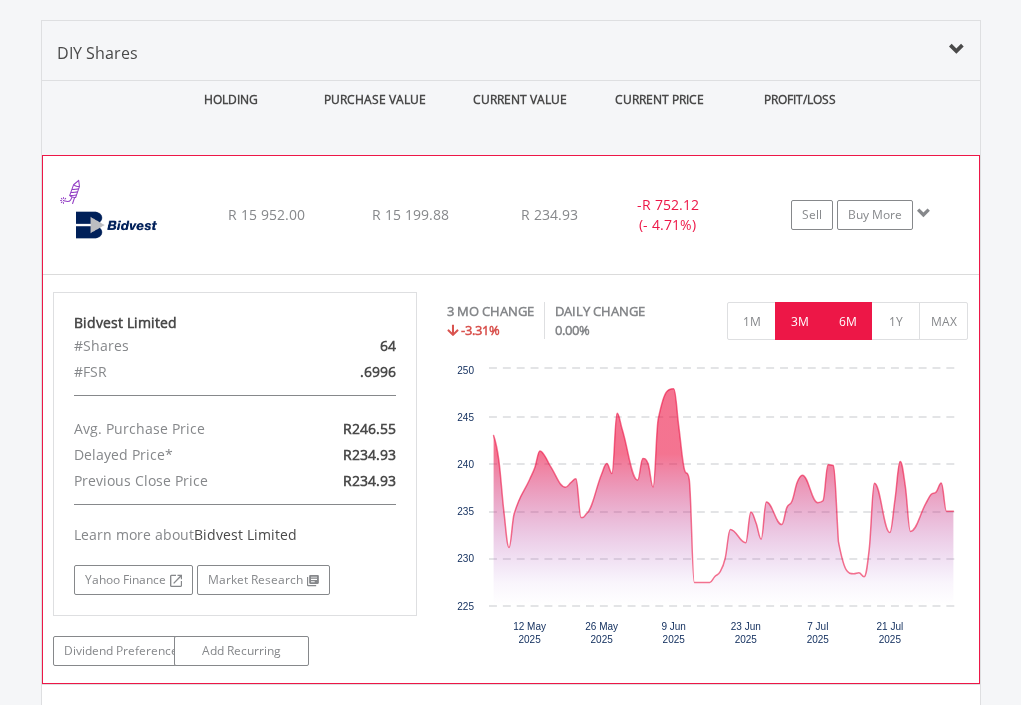click on "6M" at bounding box center (847, 321) 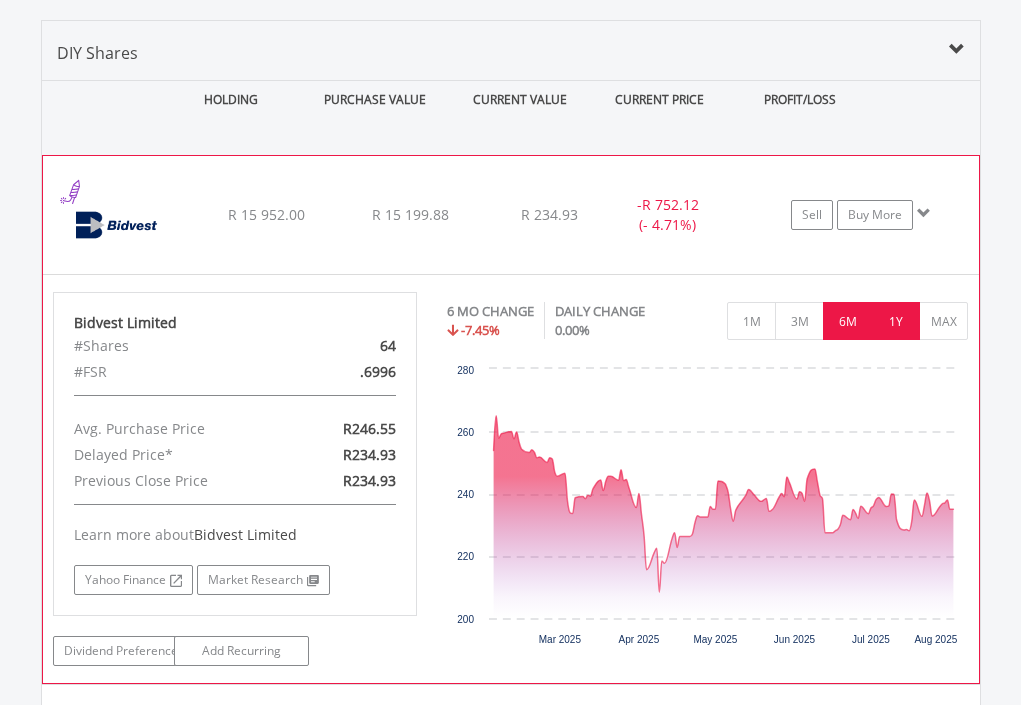 click on "1Y" at bounding box center [895, 321] 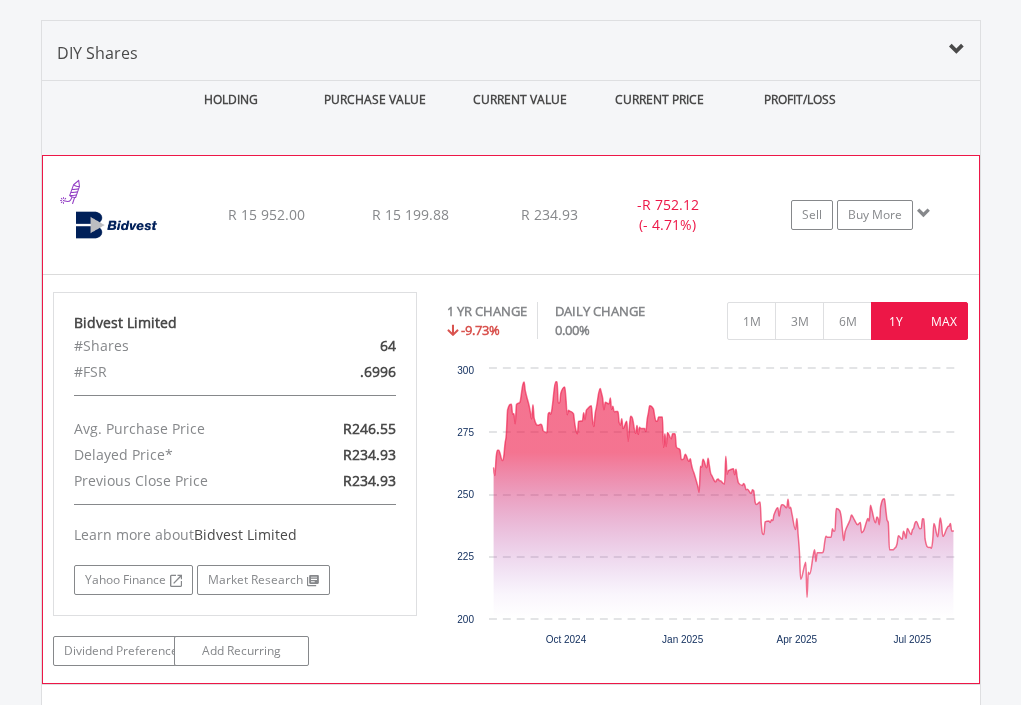 click on "MAX" at bounding box center [943, 321] 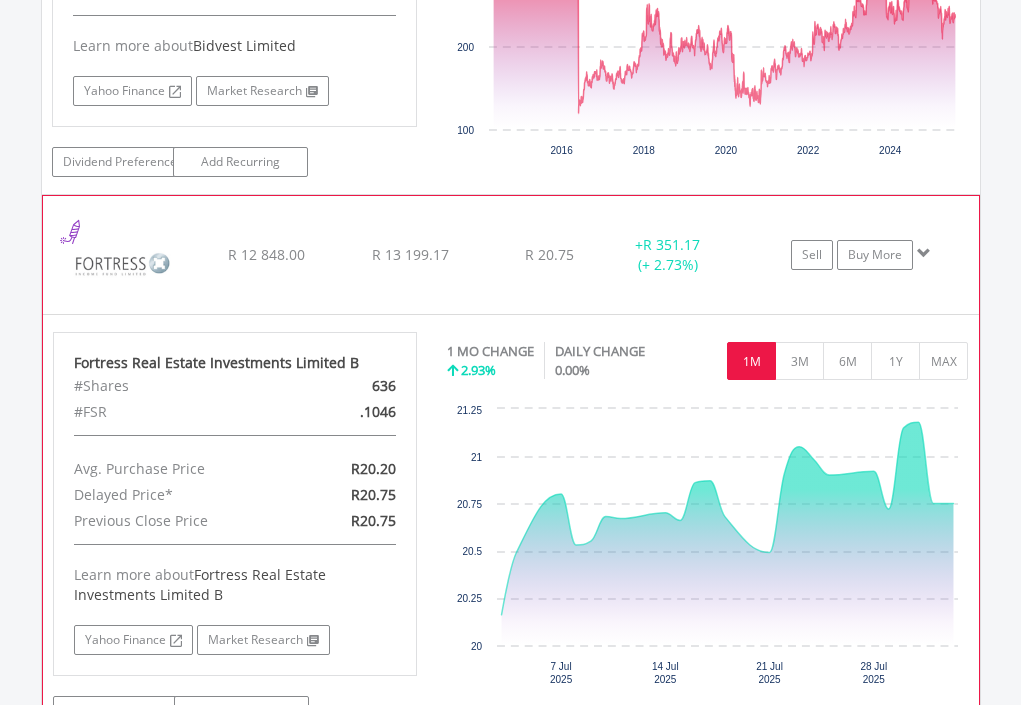 scroll, scrollTop: 1878, scrollLeft: 0, axis: vertical 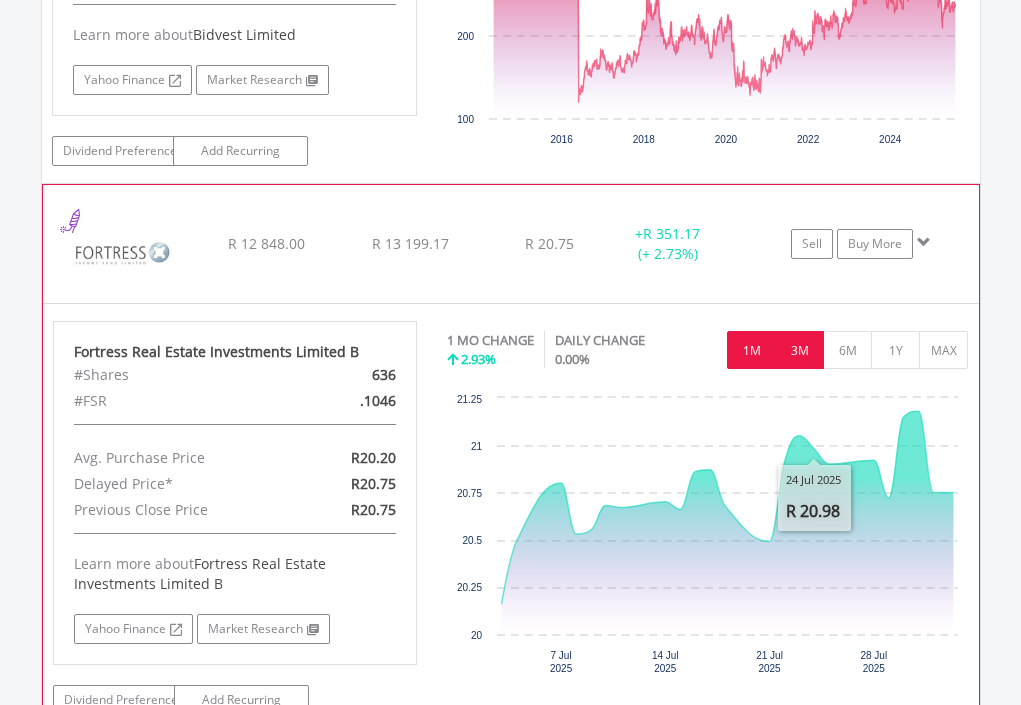 click on "3M" at bounding box center (799, 350) 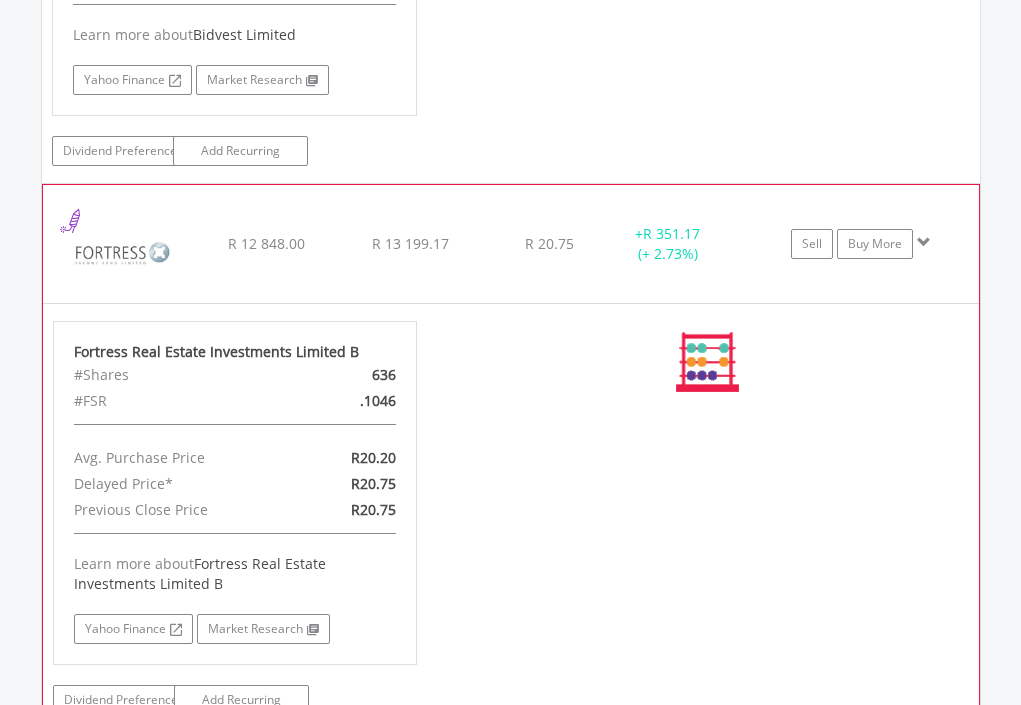 click on "No chart available.
1 MO CHANGE
2.93%
DAILY CHANGE
0.00%
1M
3M
6M
1Y
MAX
Chart Chart with 23 data points. 7 Jul" at bounding box center [708, 362] 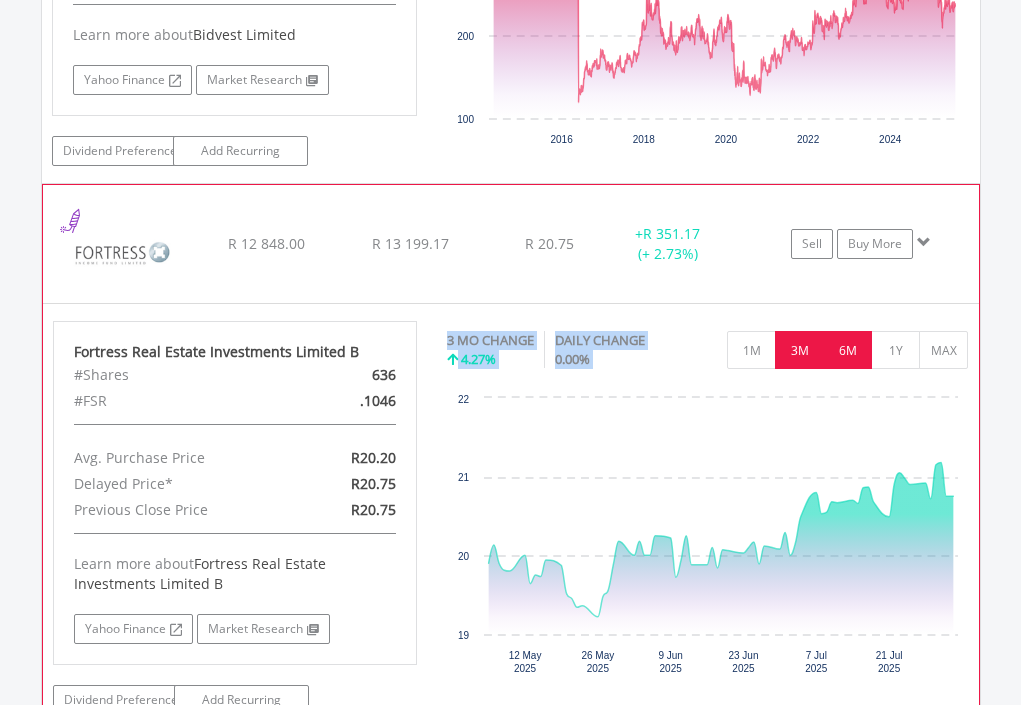 click on "6M" at bounding box center (847, 350) 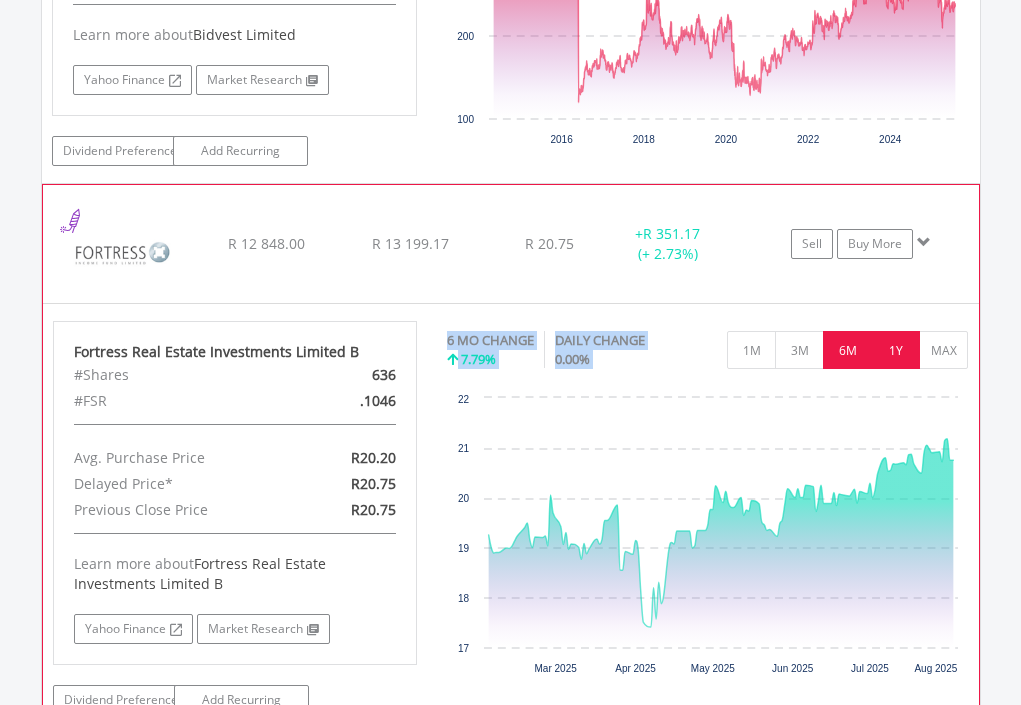 click on "1Y" at bounding box center (895, 350) 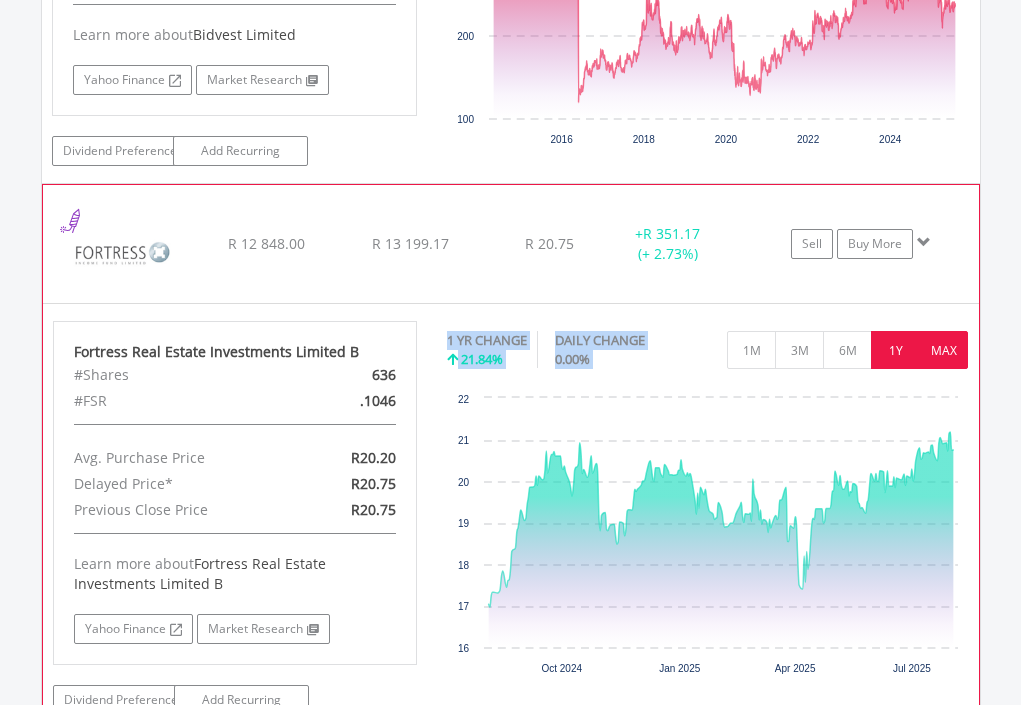 click on "MAX" at bounding box center [943, 350] 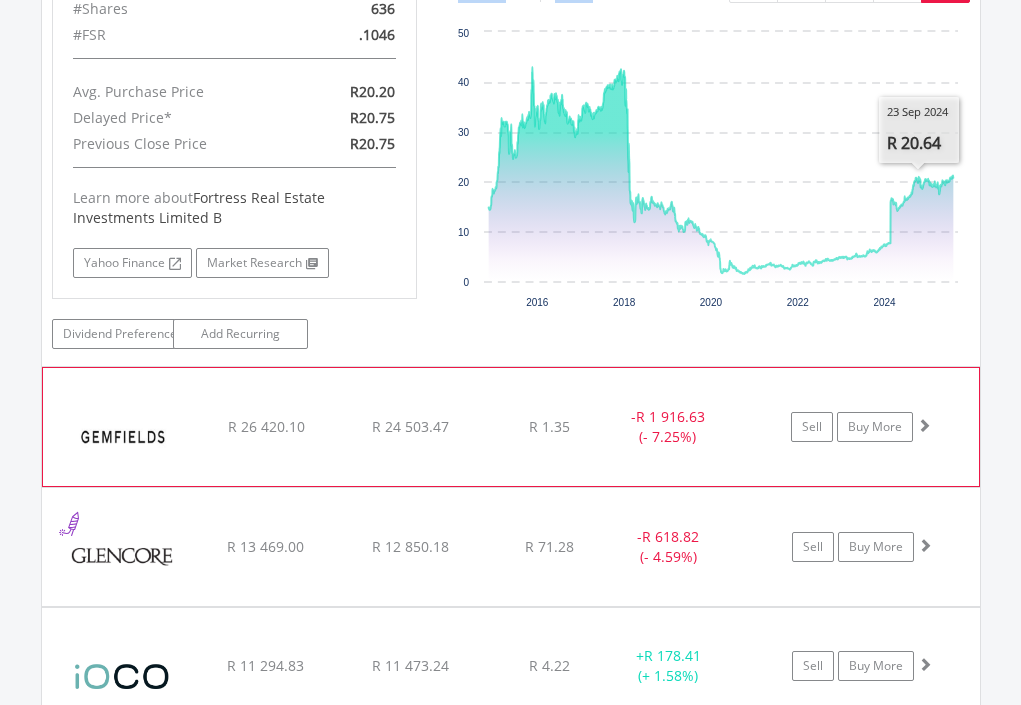 scroll, scrollTop: 2278, scrollLeft: 0, axis: vertical 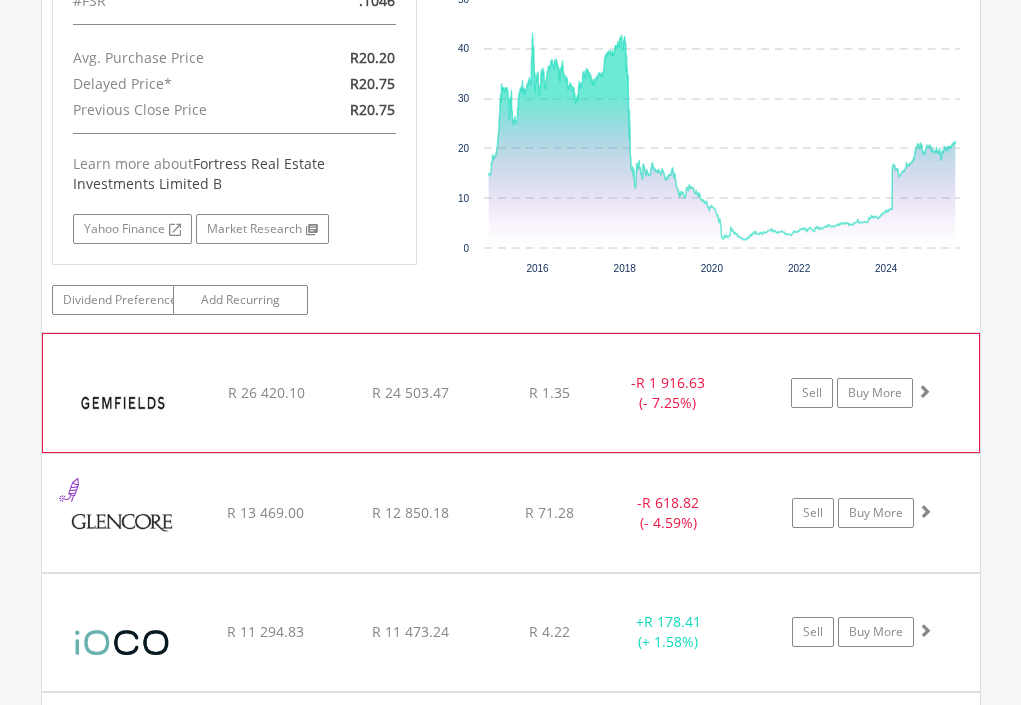 click on "R 1.35" at bounding box center (549, -686) 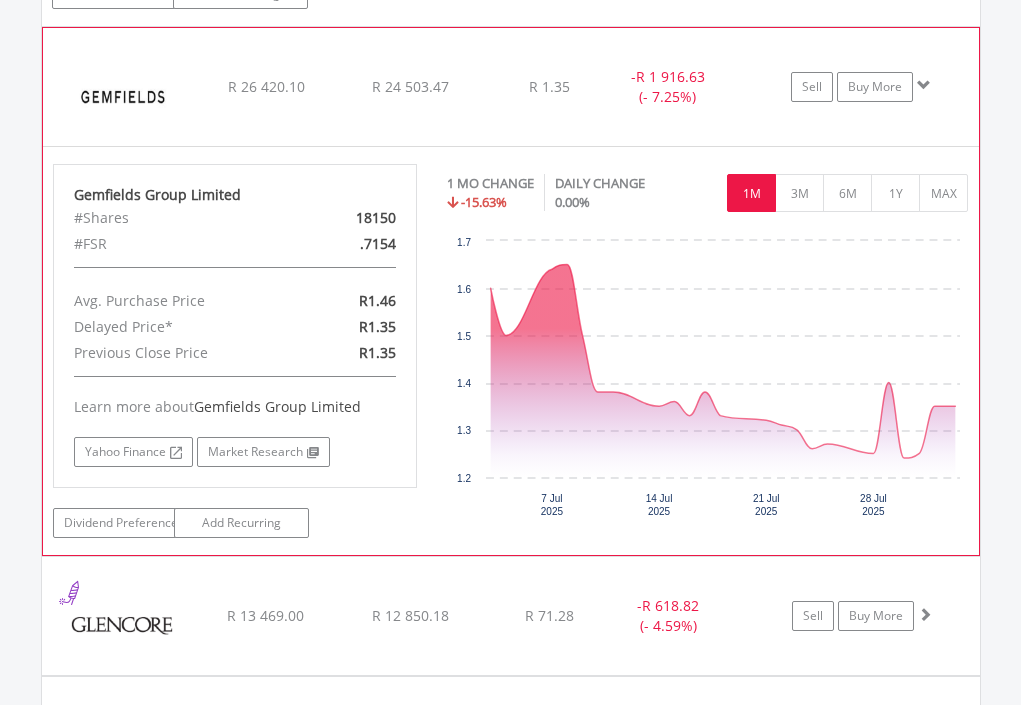 scroll, scrollTop: 2478, scrollLeft: 0, axis: vertical 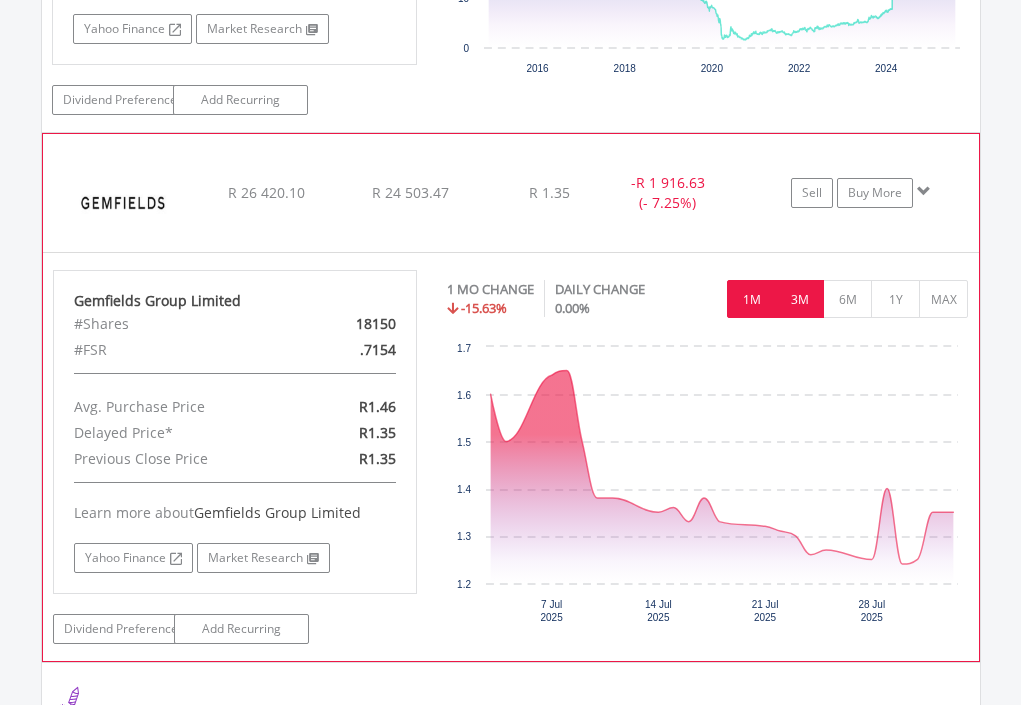 click on "3M" at bounding box center [799, 299] 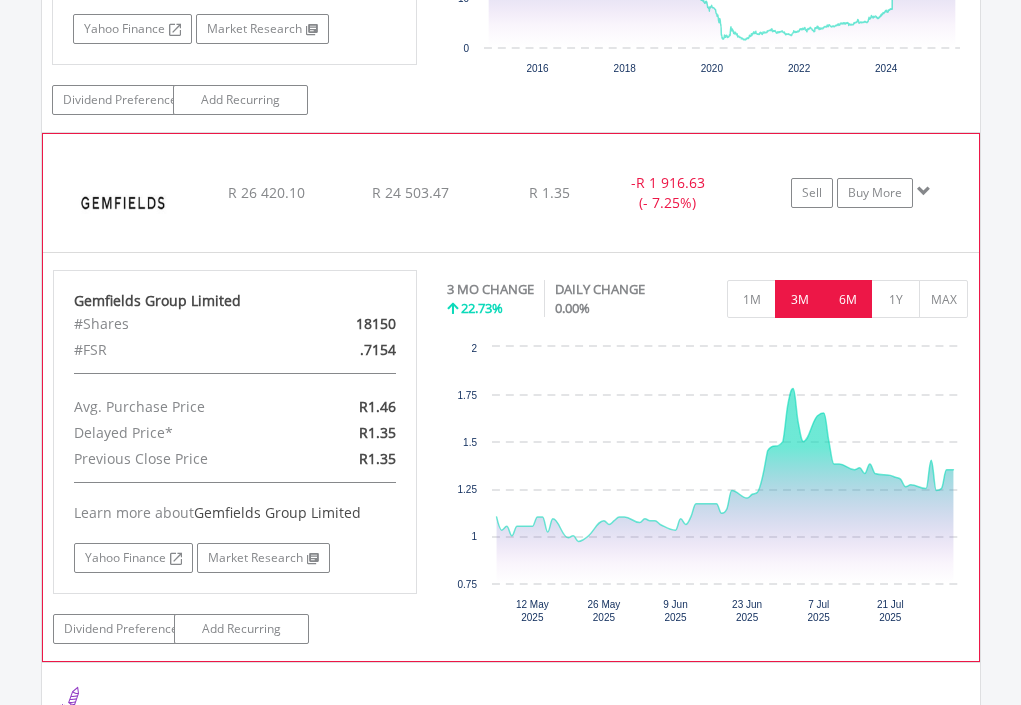 click on "6M" at bounding box center (847, 299) 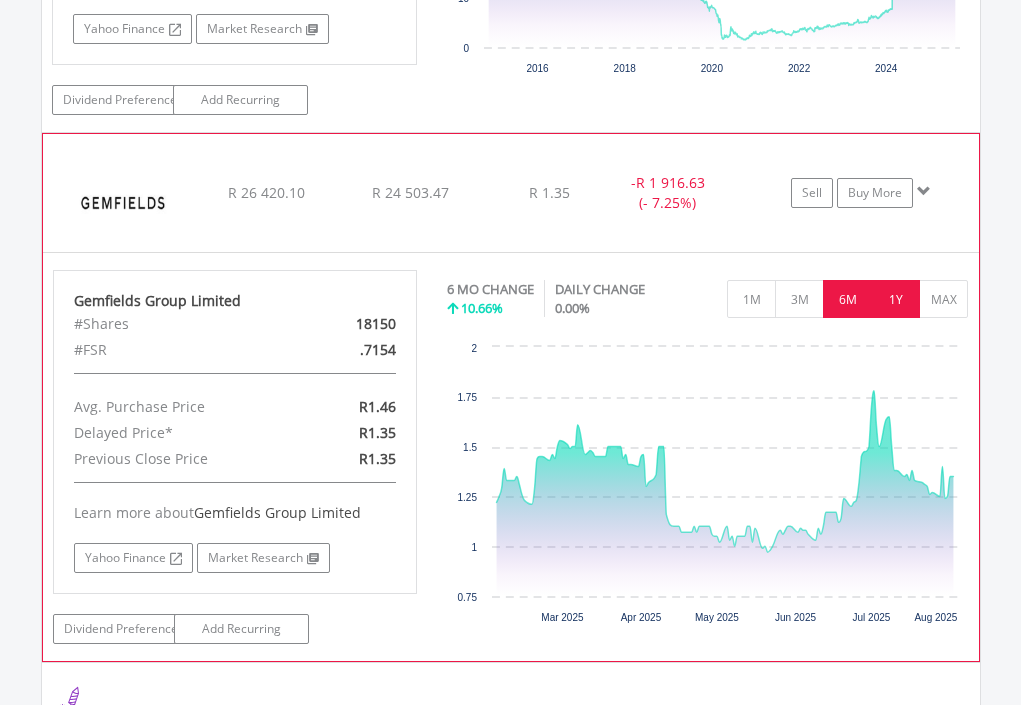 click on "1Y" at bounding box center [895, 299] 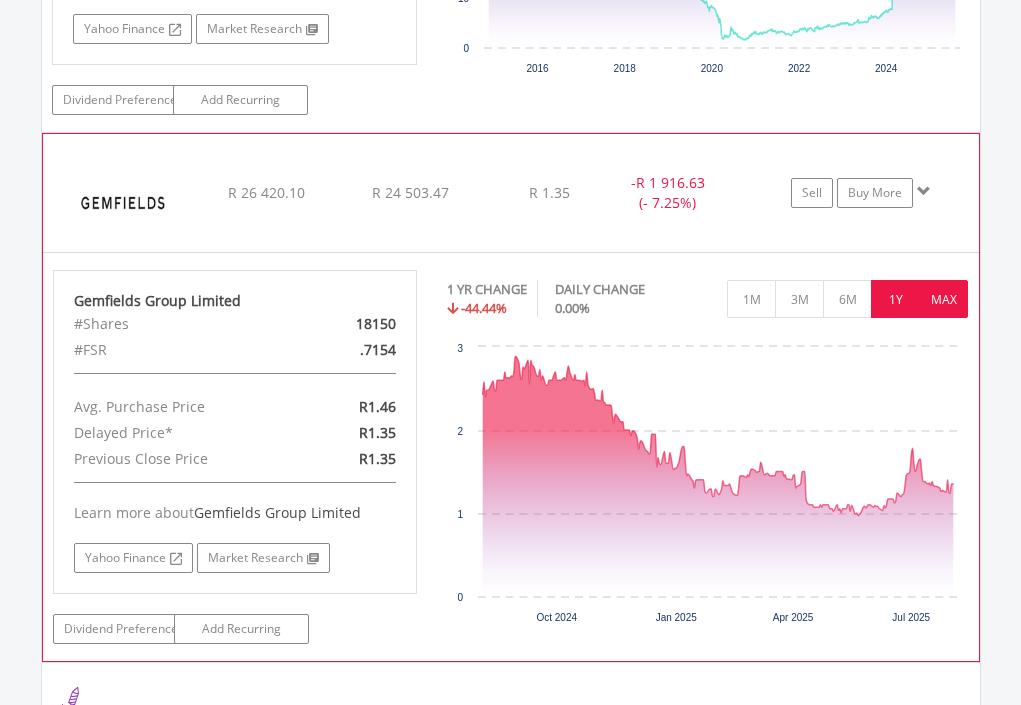 click on "MAX" at bounding box center [943, 299] 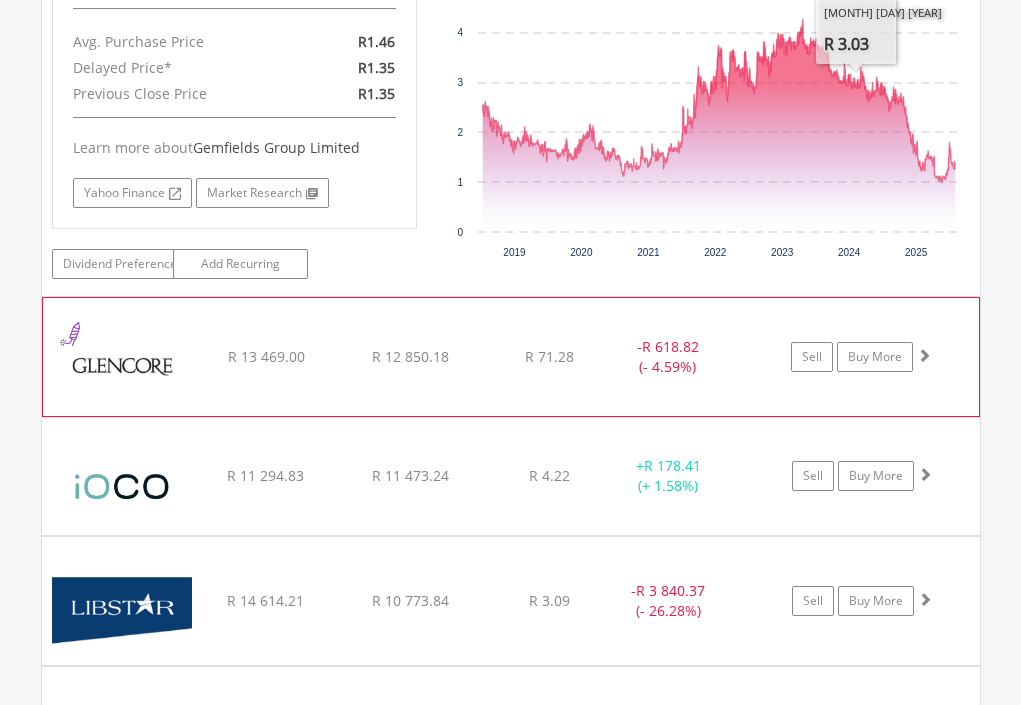 scroll, scrollTop: 2878, scrollLeft: 0, axis: vertical 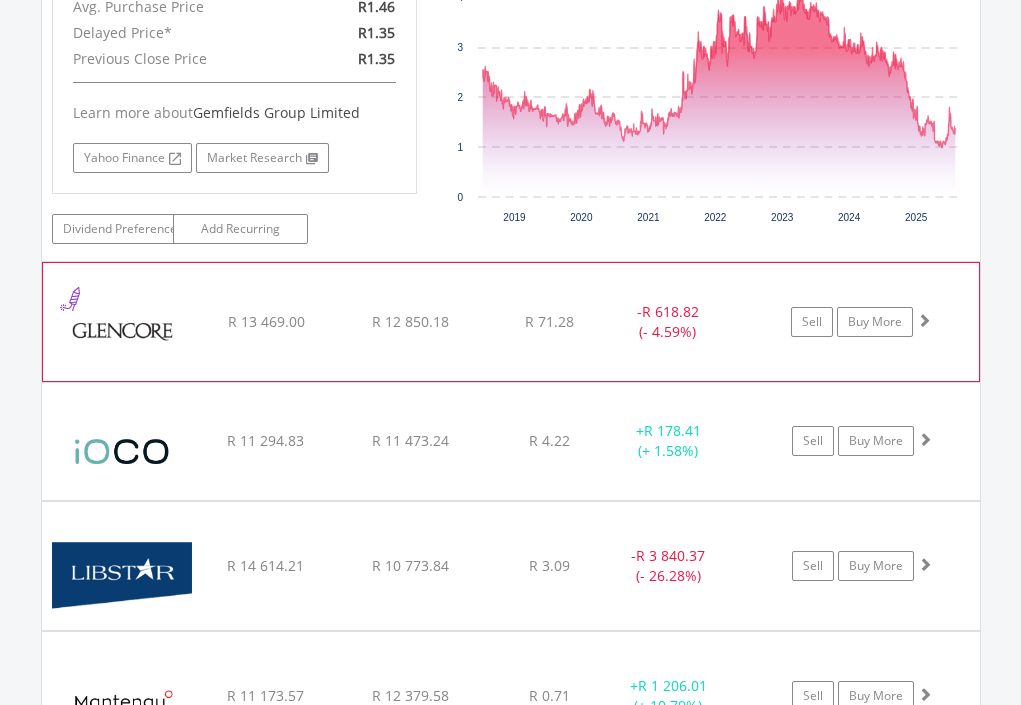 click on "-  R 618.82 (- 4.59%)" at bounding box center [668, -1285] 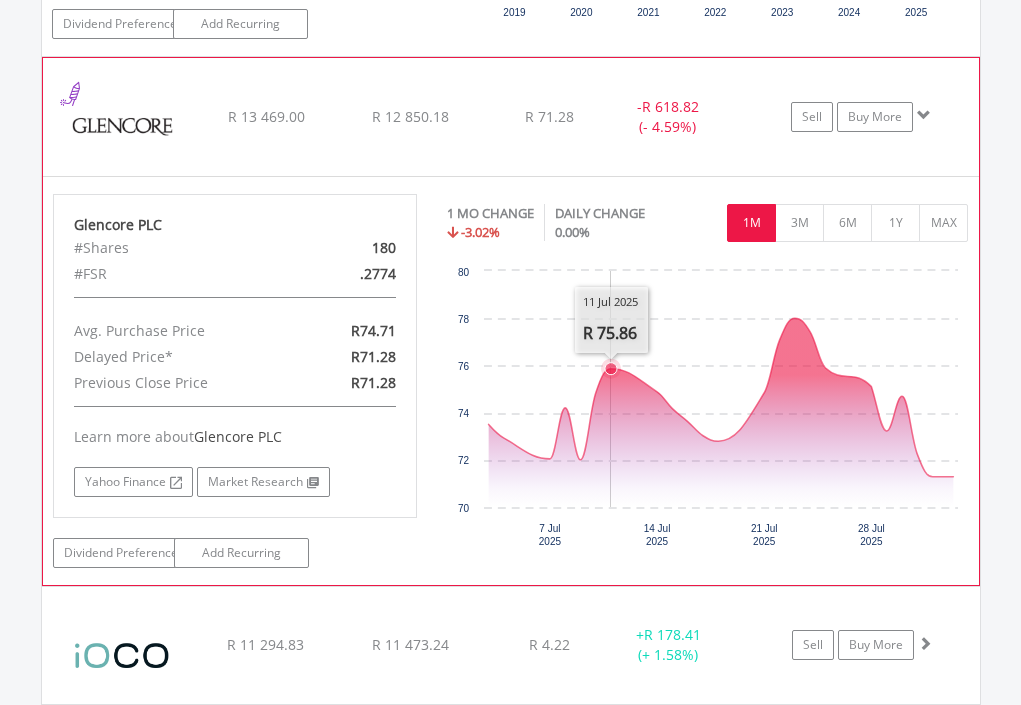 scroll, scrollTop: 3078, scrollLeft: 0, axis: vertical 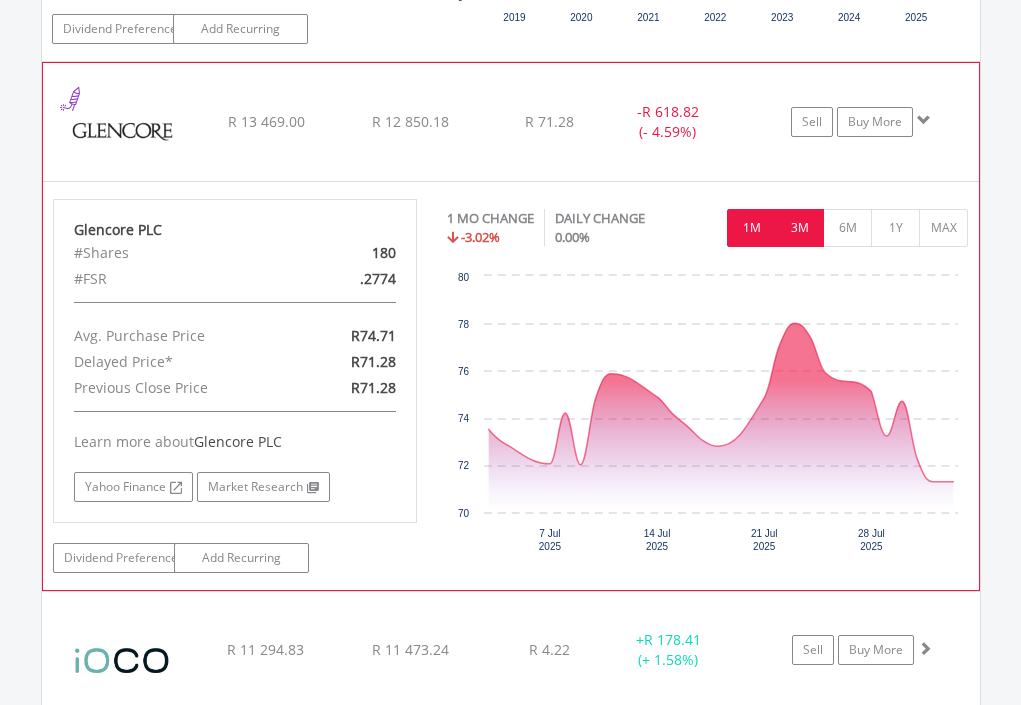 click on "3M" at bounding box center (799, 228) 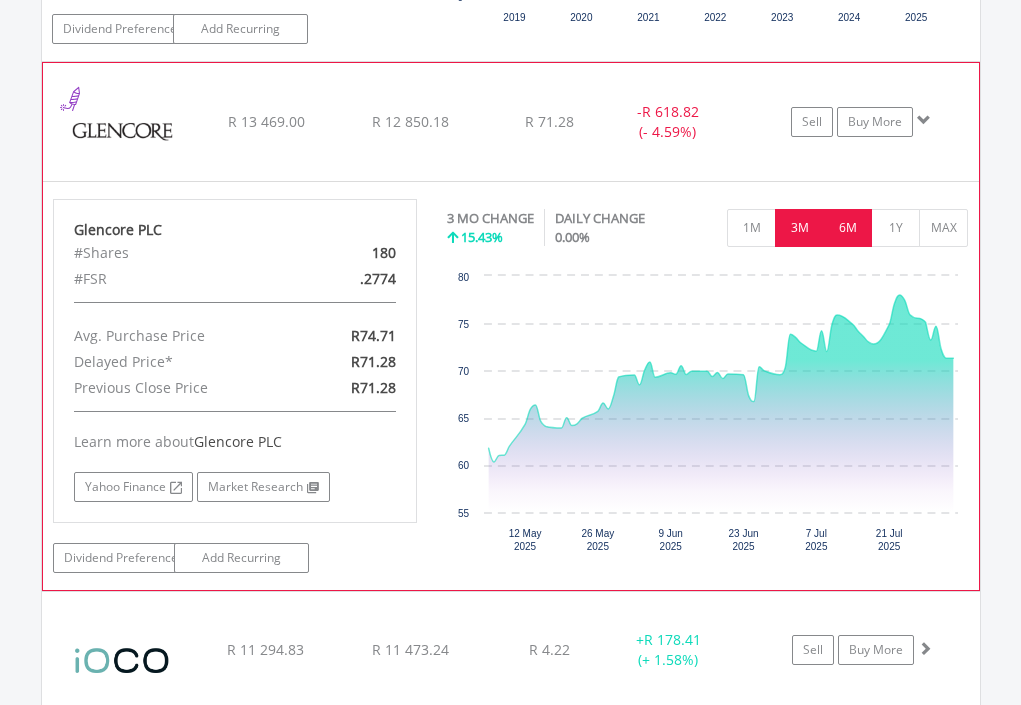 click on "6M" at bounding box center [847, 228] 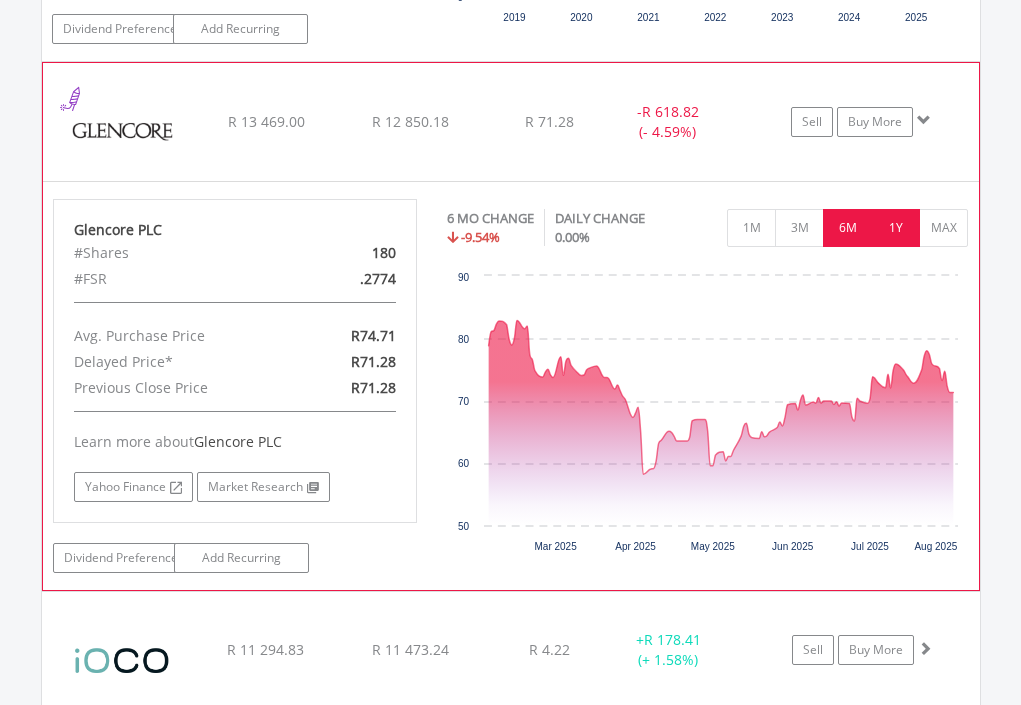 click on "1Y" at bounding box center [895, 228] 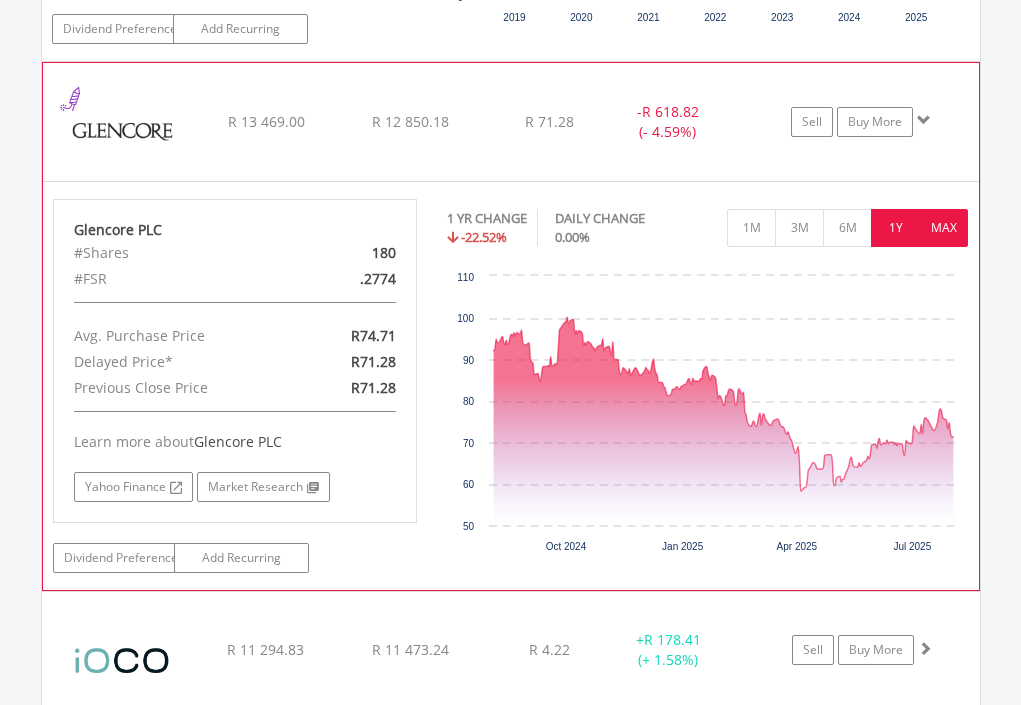 click on "MAX" at bounding box center (943, 228) 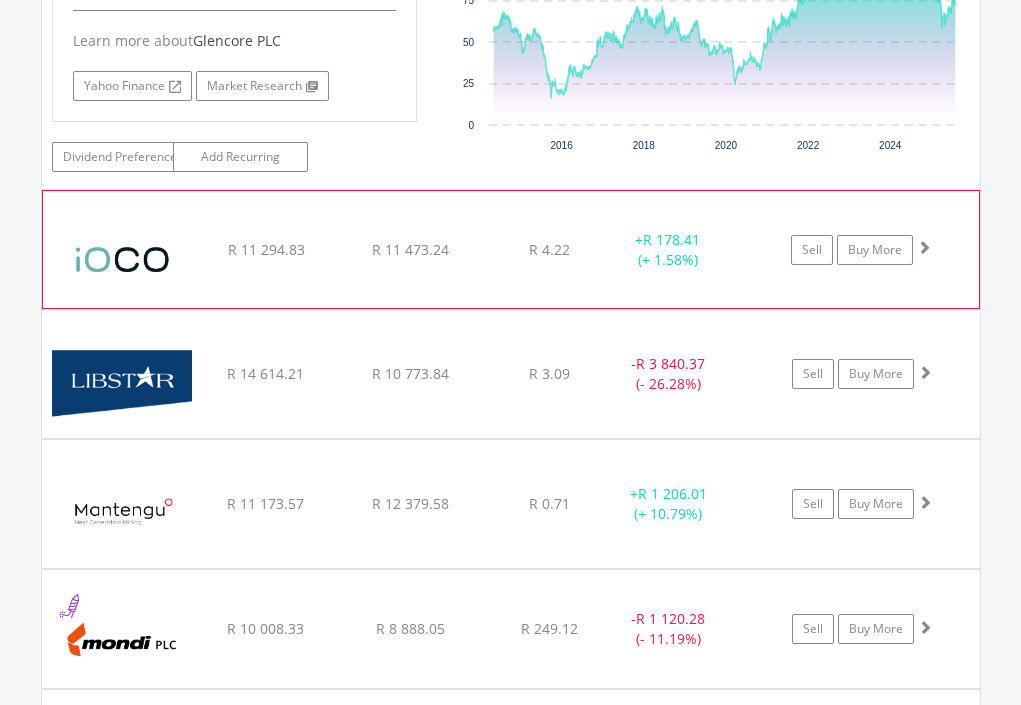 scroll, scrollTop: 3478, scrollLeft: 0, axis: vertical 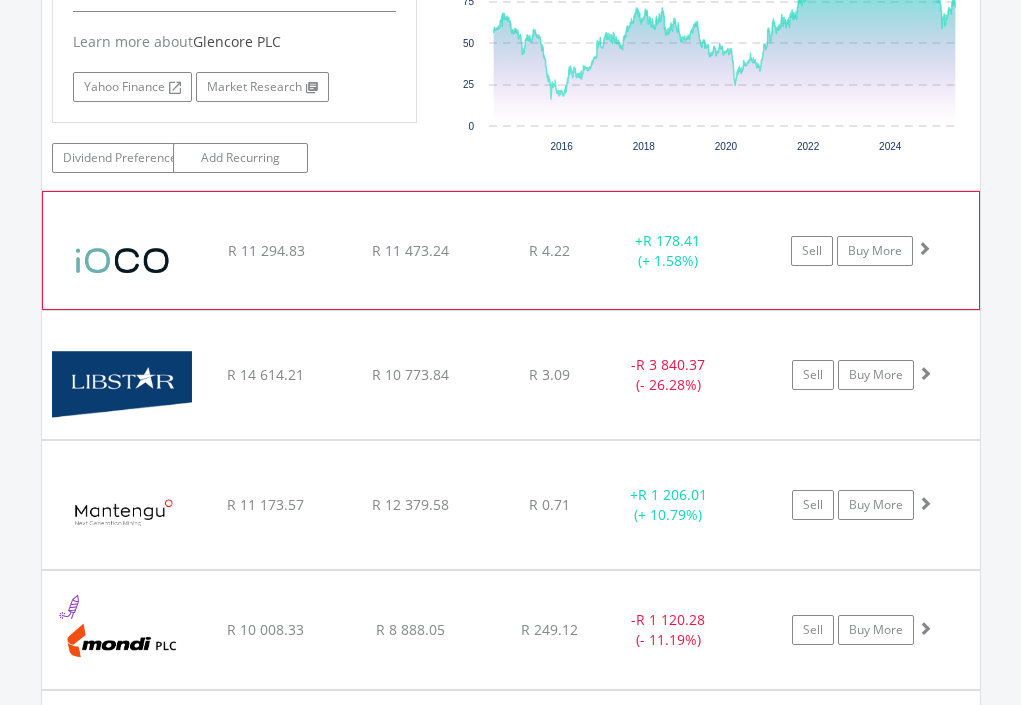 click on "﻿
iOCO Limited
R 11 294.83
R 11 473.24
R 4.22
+  R 178.41 (+ 1.58%)
Sell
Buy More" at bounding box center (511, -1885) 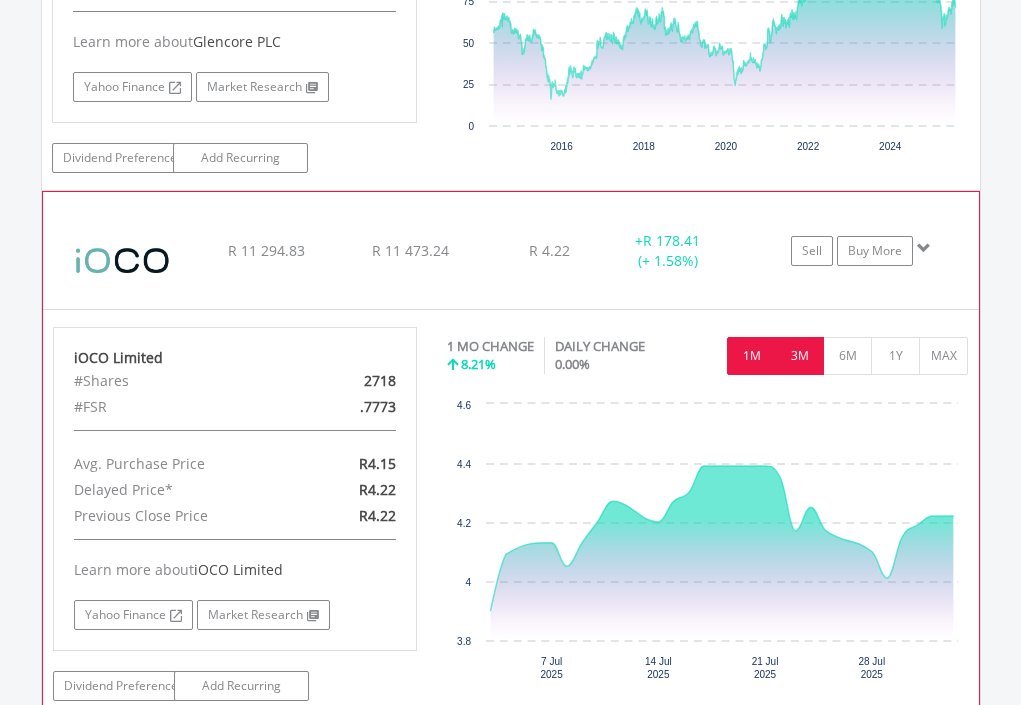 click on "3M" at bounding box center (799, 356) 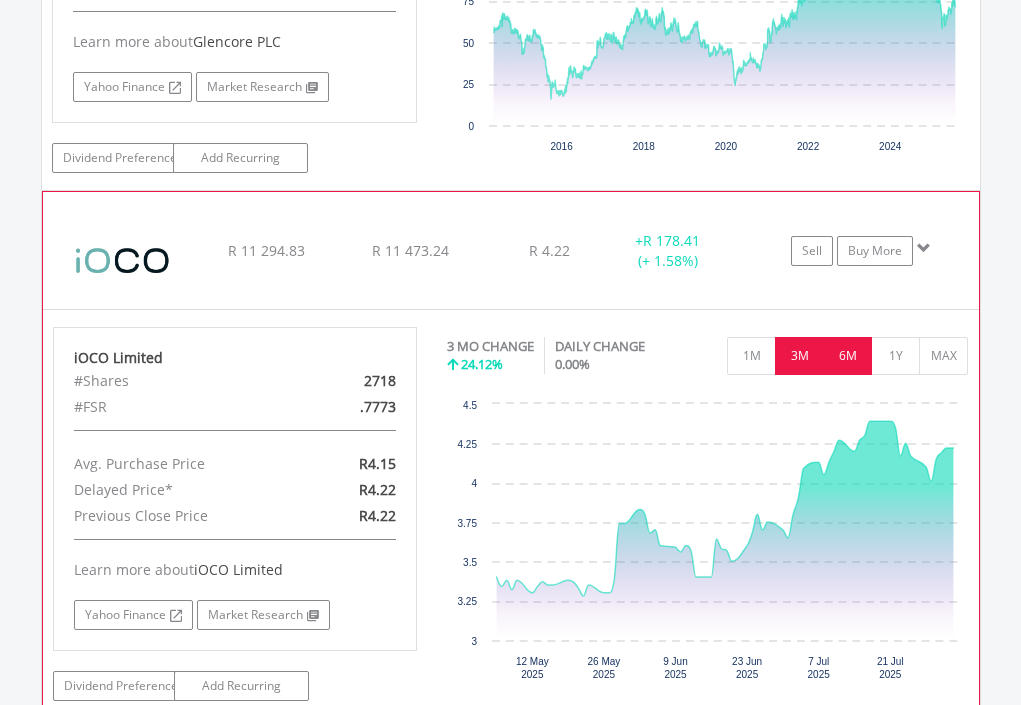 click on "6M" at bounding box center [847, 356] 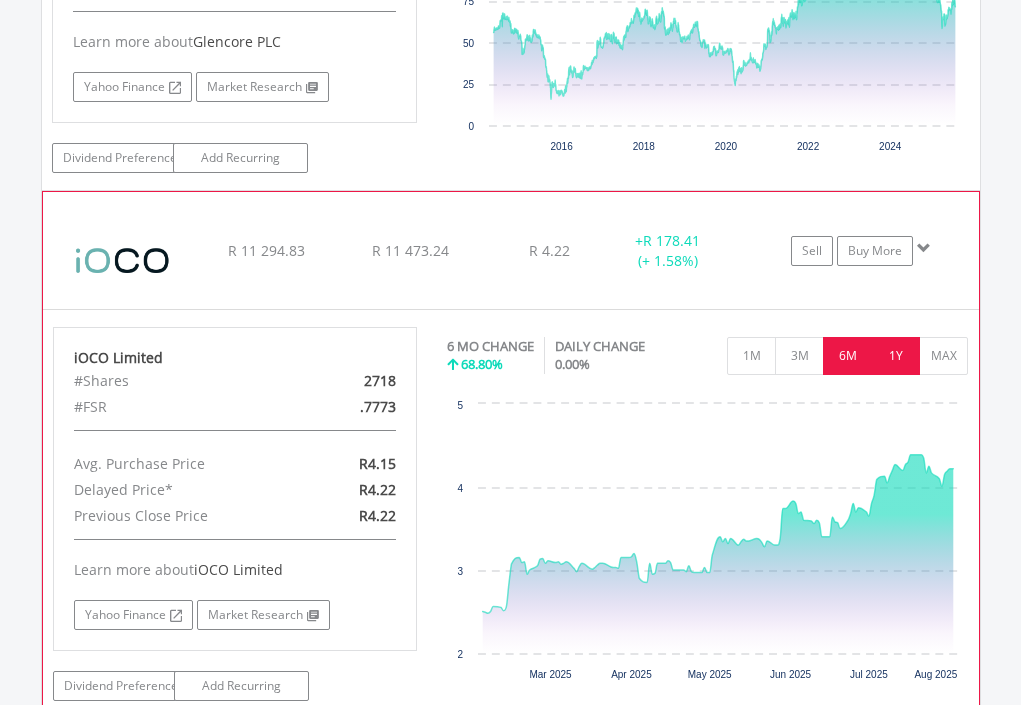 click on "1Y" at bounding box center [895, 356] 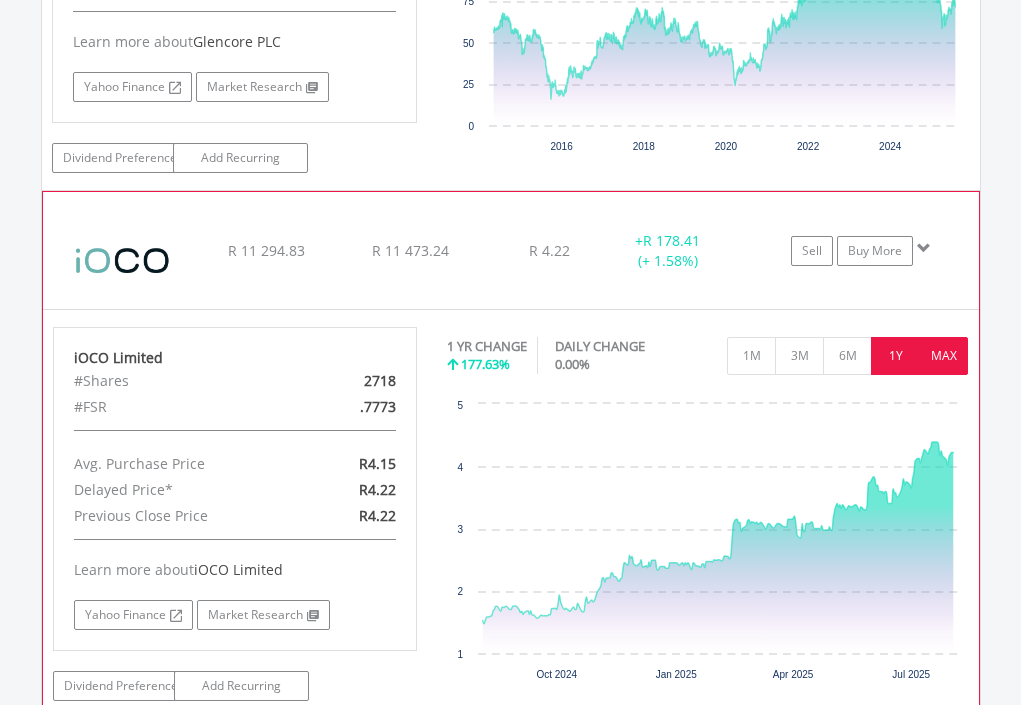click on "MAX" at bounding box center (943, 356) 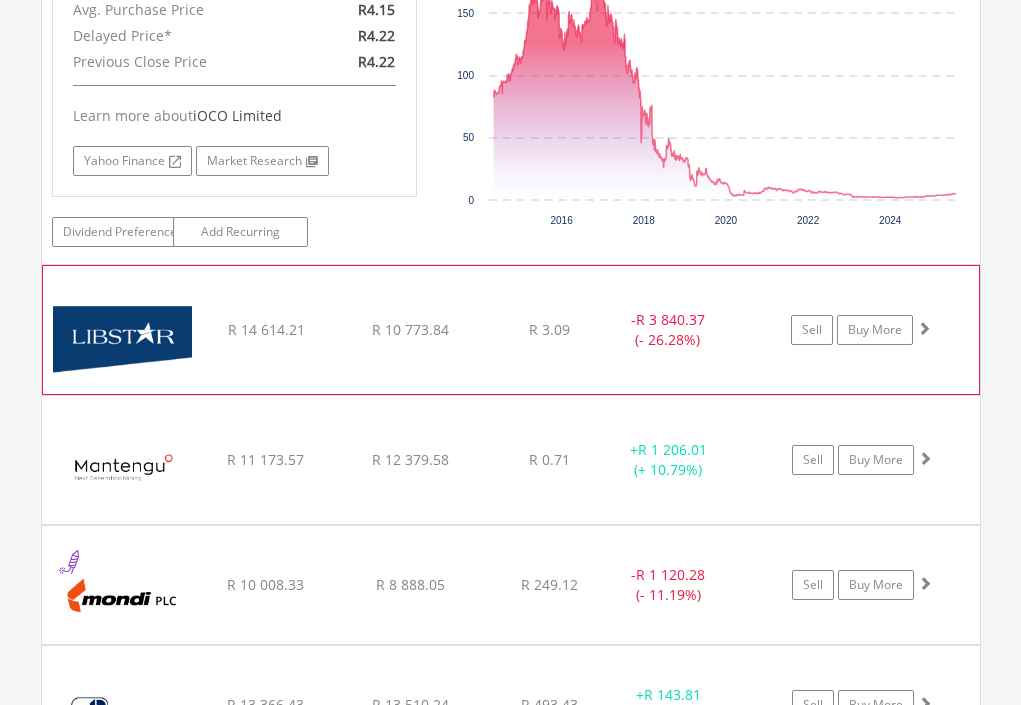 scroll, scrollTop: 3978, scrollLeft: 0, axis: vertical 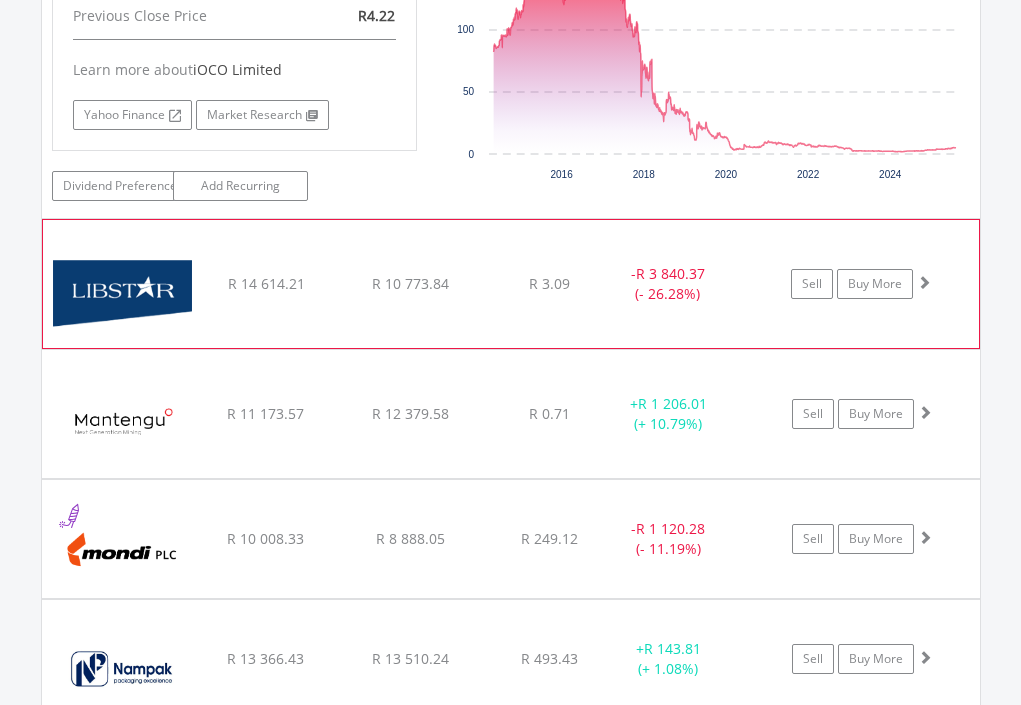 click on "﻿
Libstar Holdings Limited
R 14 614.21
R 10 773.84
R 3.09
-  R 3 840.37 (- 26.28%)
Sell
Buy More" at bounding box center [511, -2385] 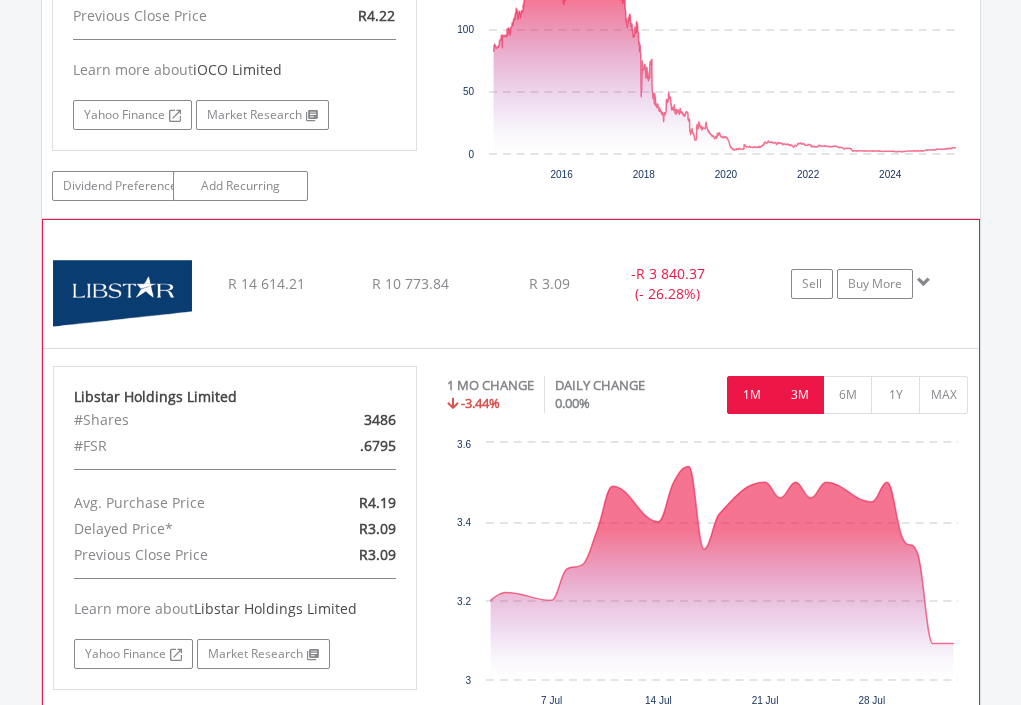 click on "3M" at bounding box center (799, 395) 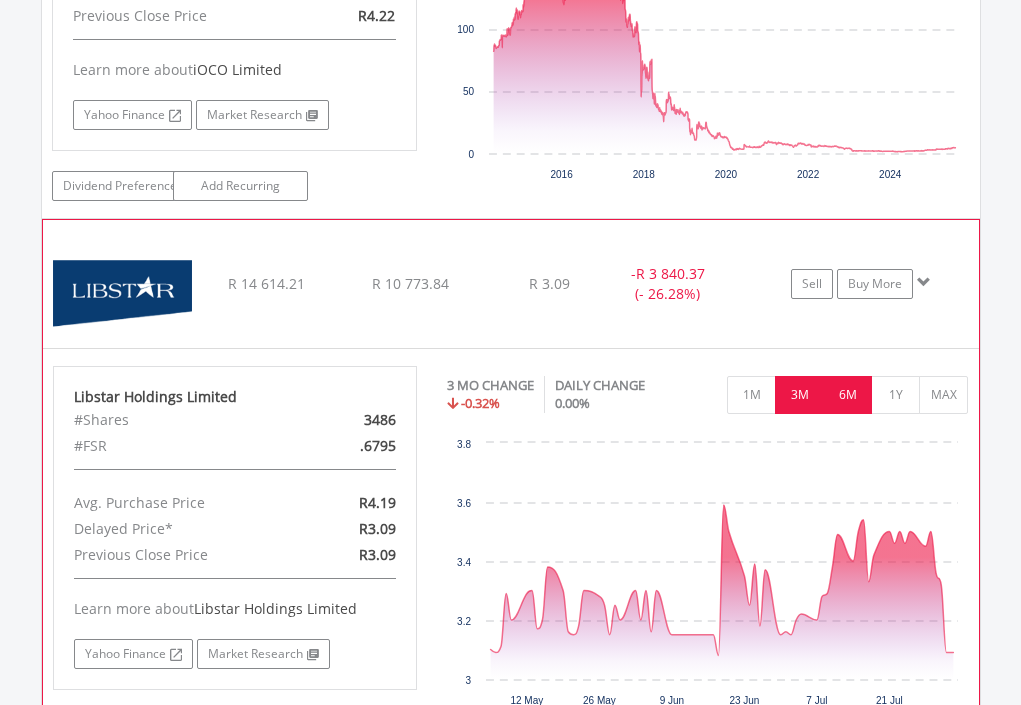 click on "6M" at bounding box center (847, 395) 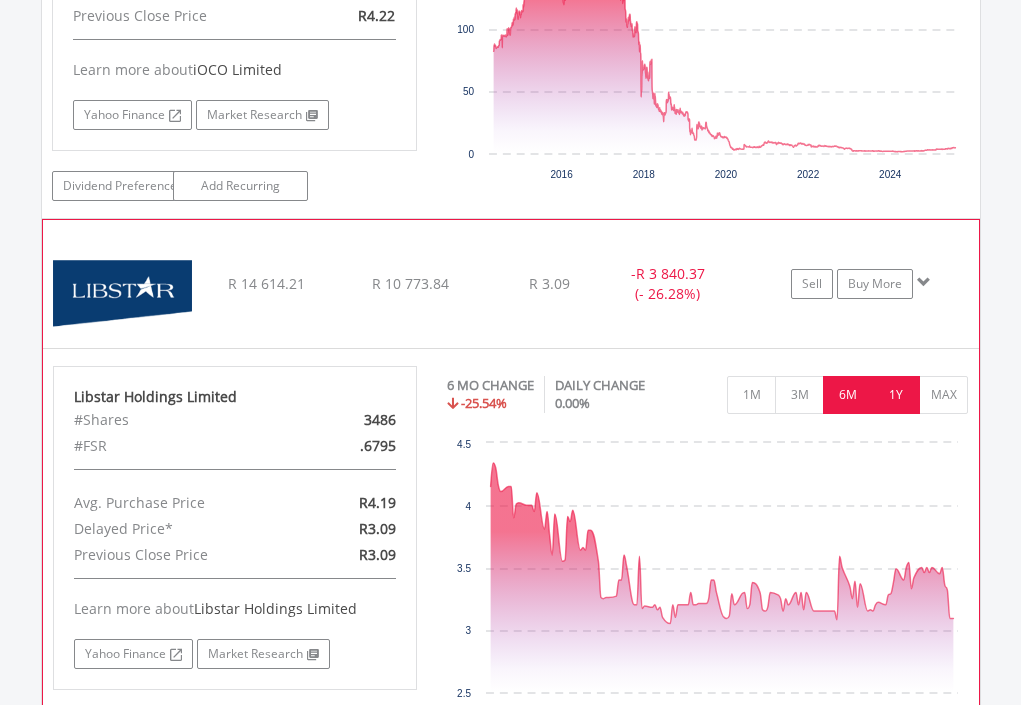 click on "1Y" at bounding box center (895, 395) 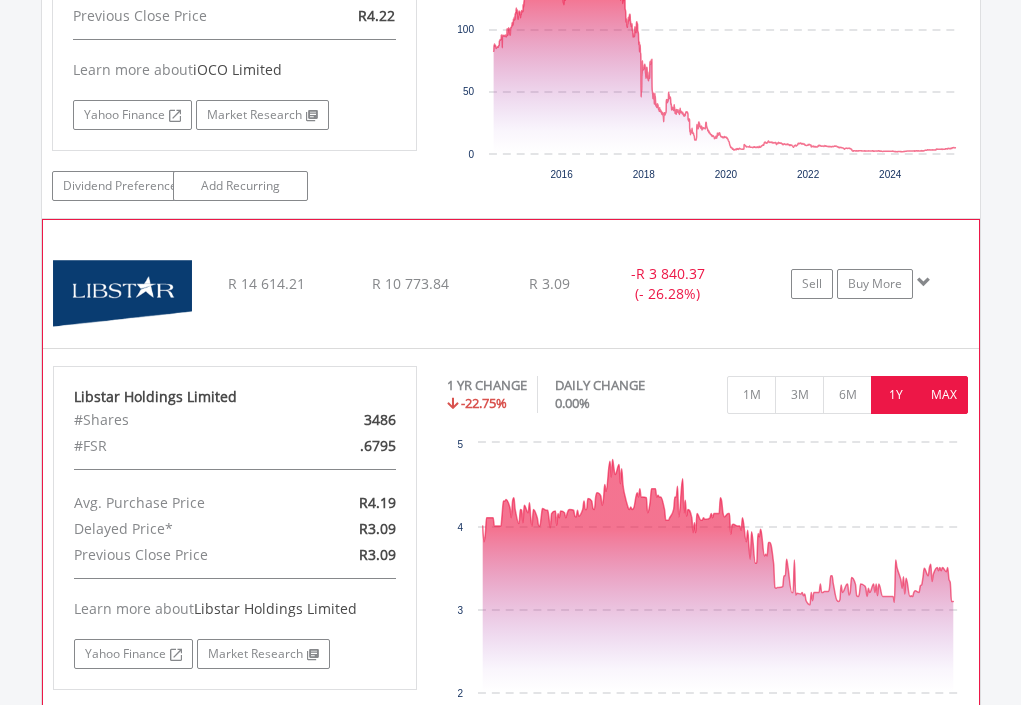 click on "MAX" at bounding box center [943, 395] 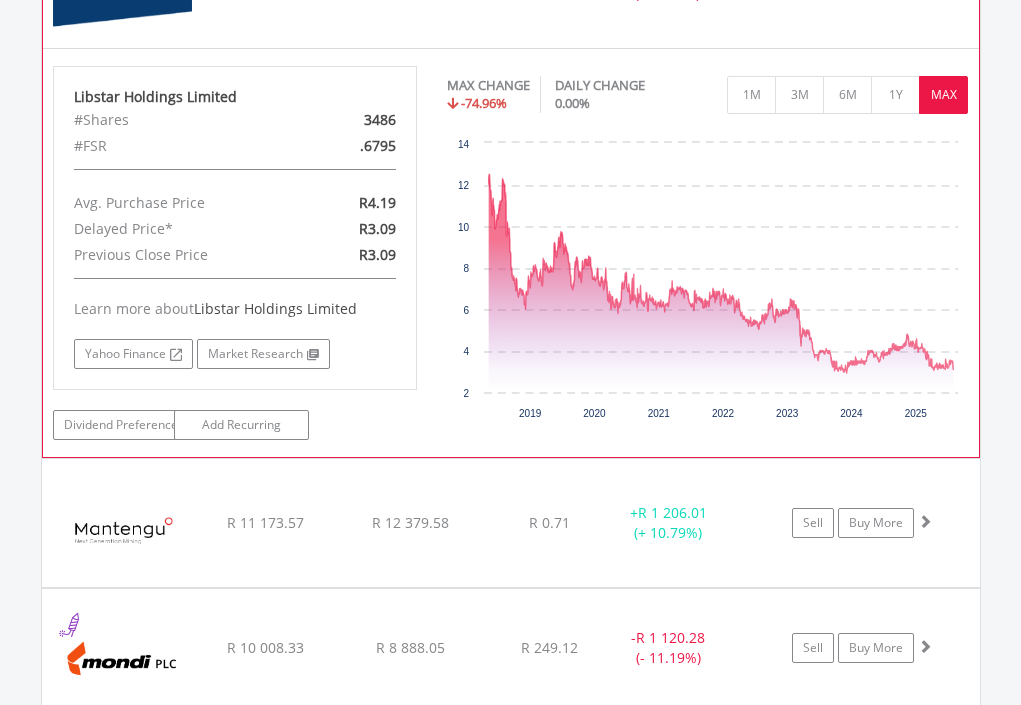 scroll, scrollTop: 4378, scrollLeft: 0, axis: vertical 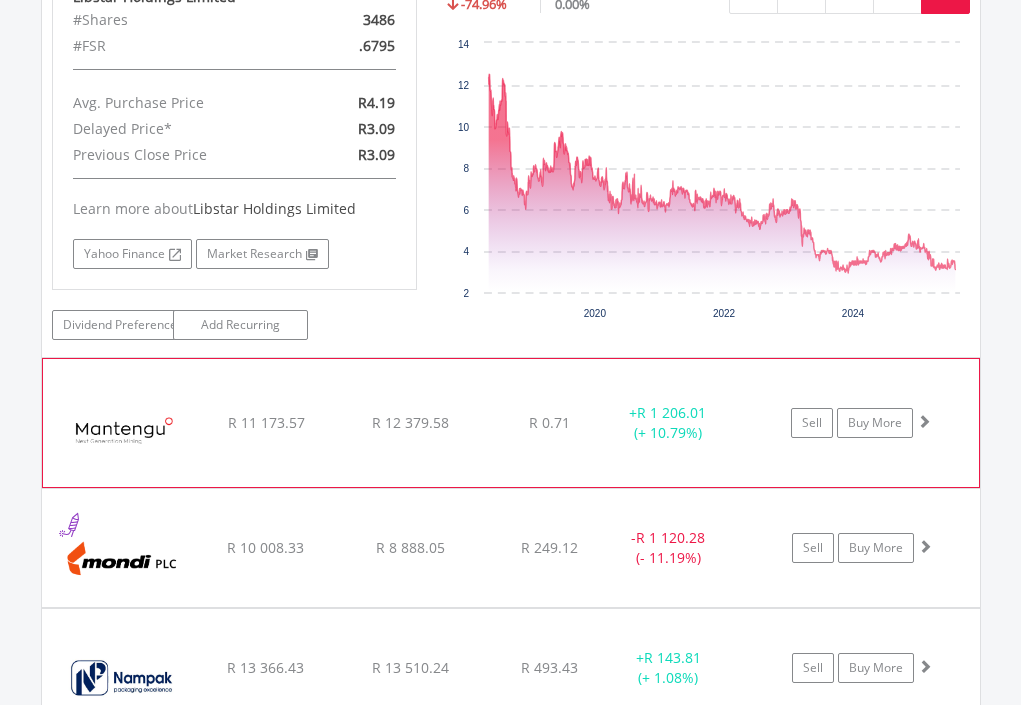 click on "+  R 1 206.01 (+ 10.79%)" at bounding box center [668, -2256] 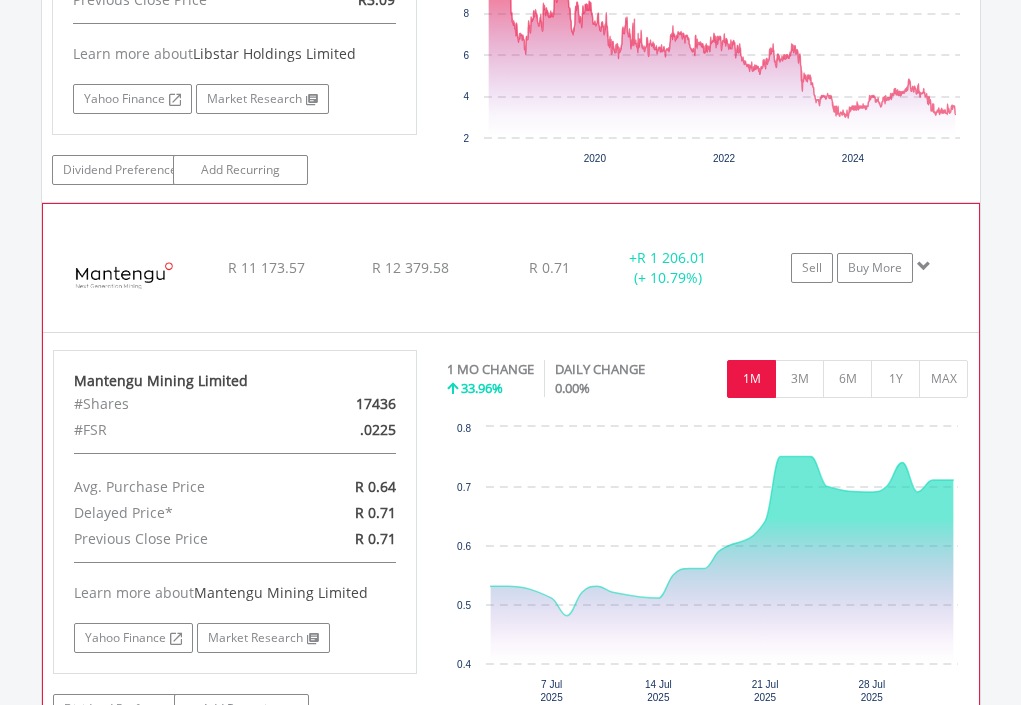 scroll, scrollTop: 4678, scrollLeft: 0, axis: vertical 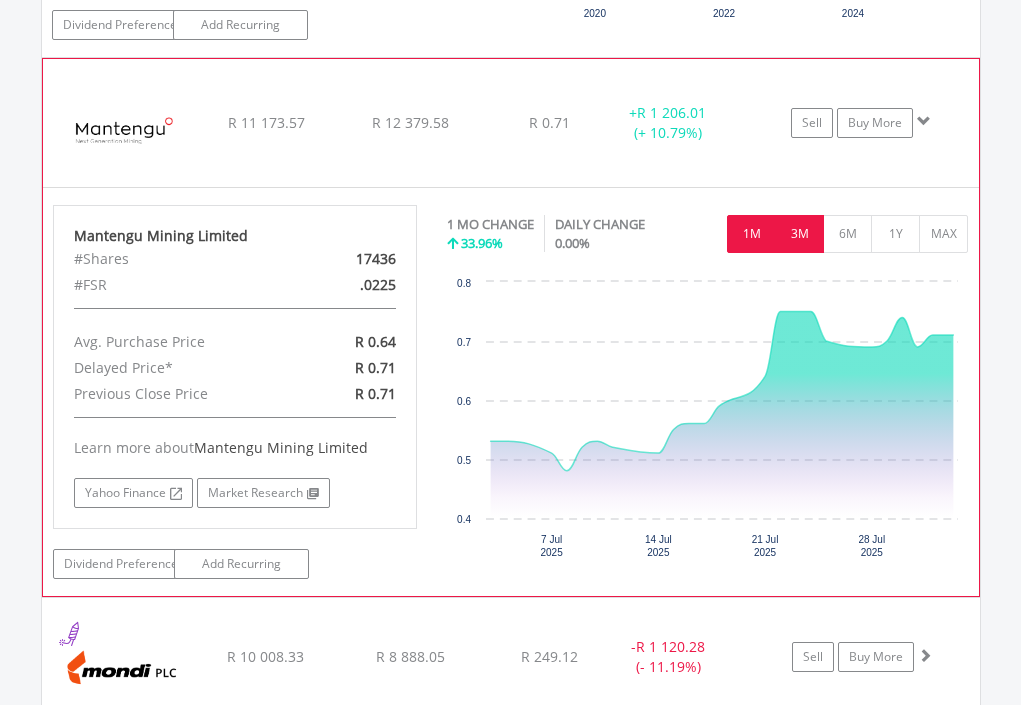 click on "3M" at bounding box center [799, 234] 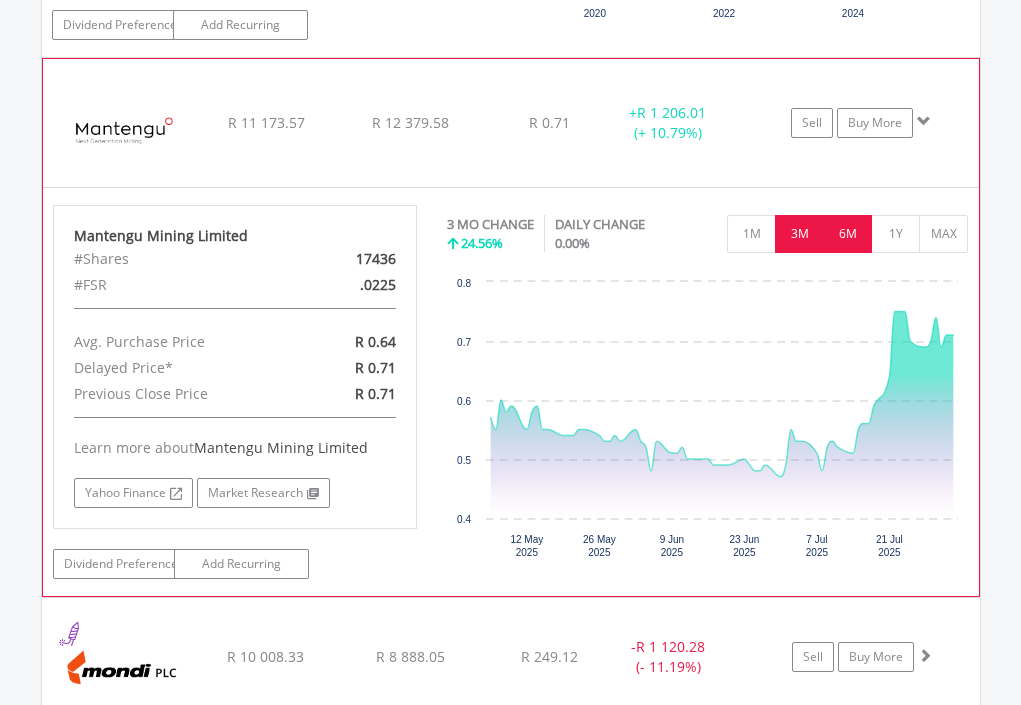 click on "6M" at bounding box center [847, 234] 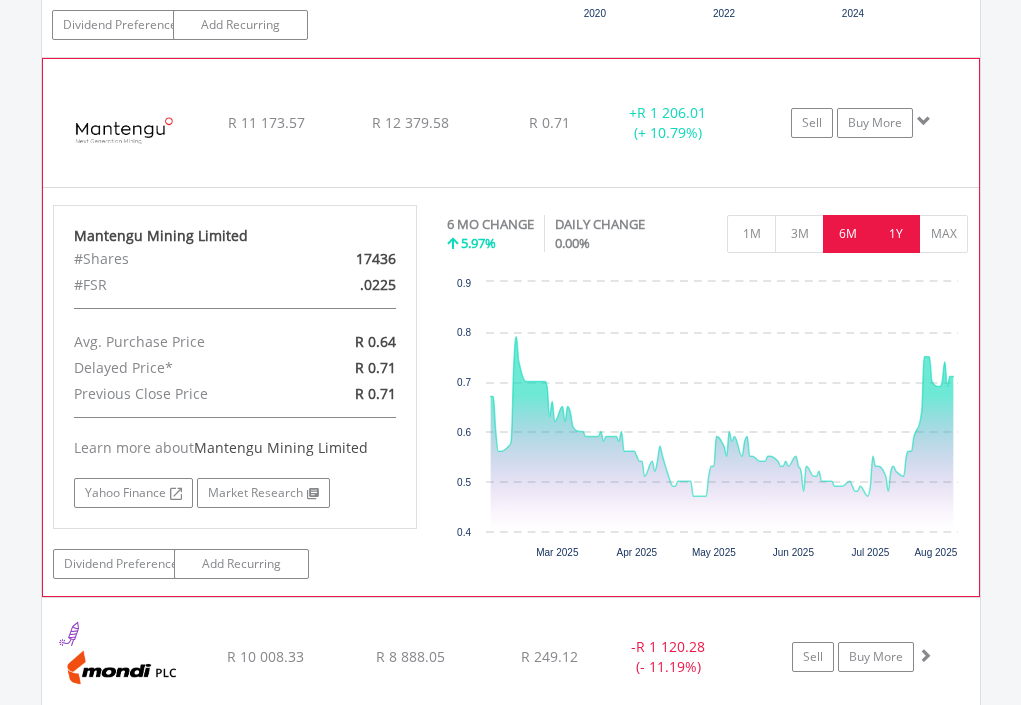 click on "1Y" at bounding box center (895, 234) 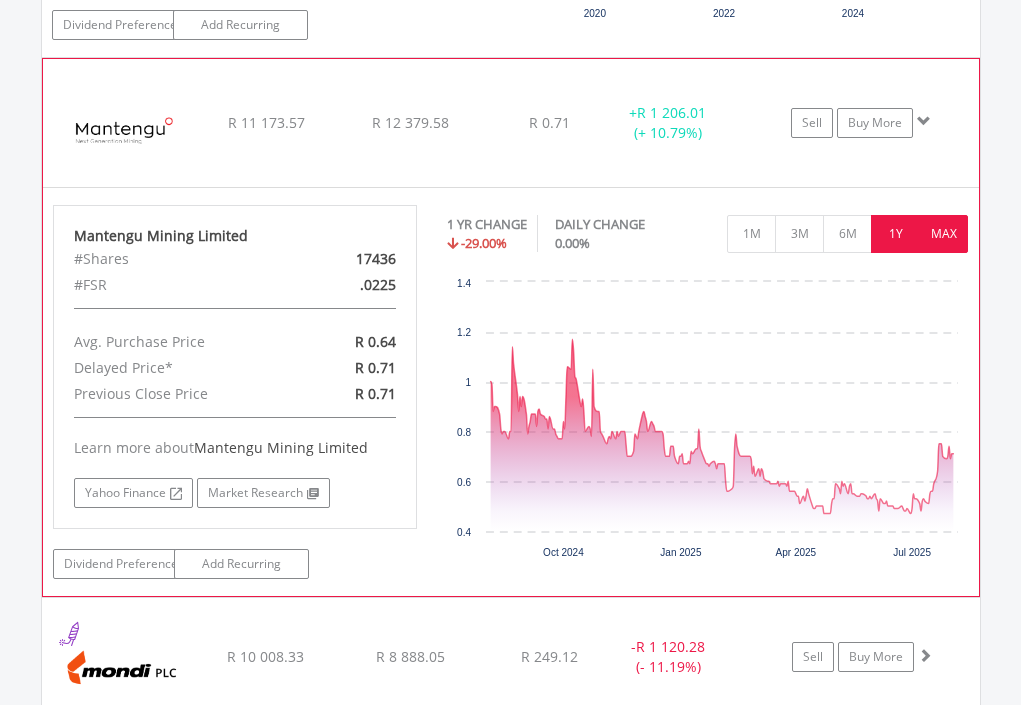 click on "MAX" at bounding box center (943, 234) 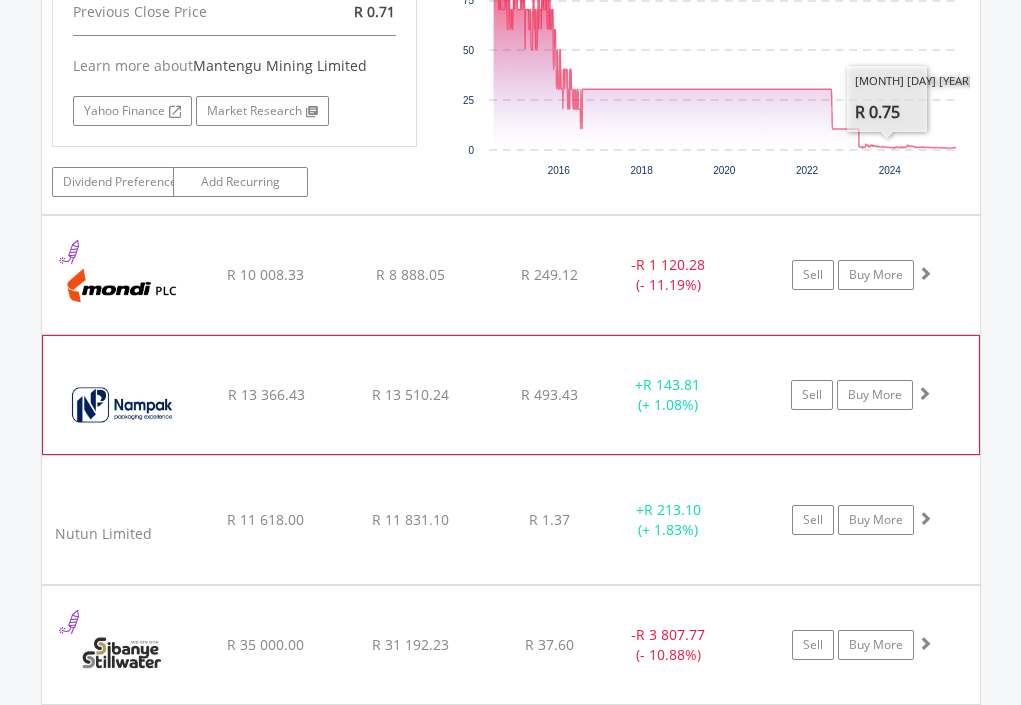 scroll, scrollTop: 5178, scrollLeft: 0, axis: vertical 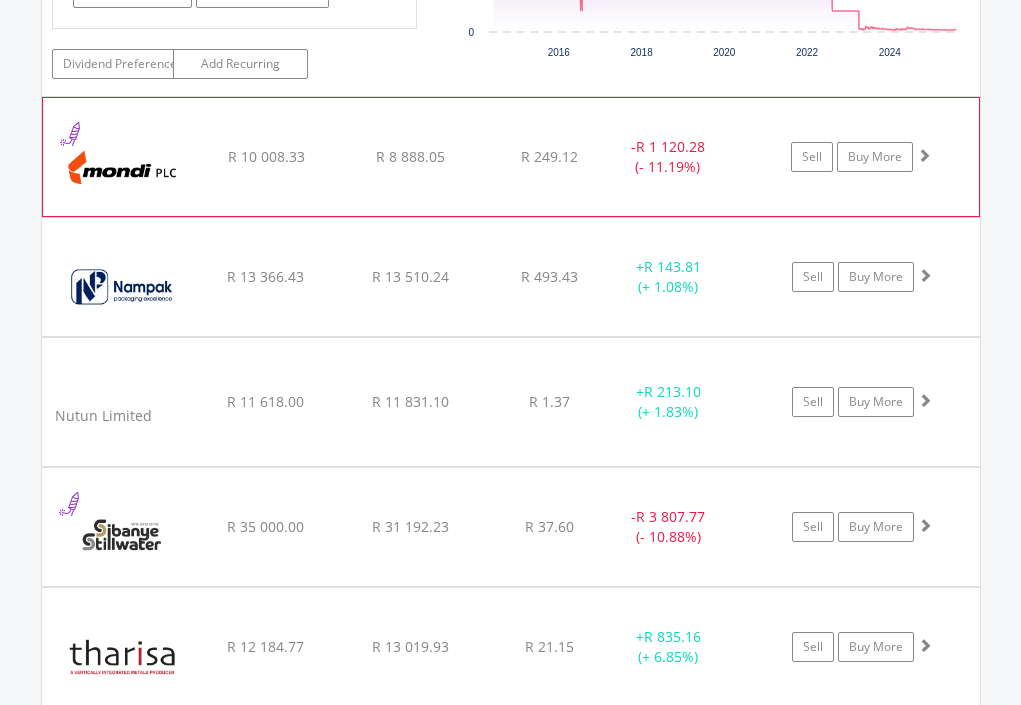 click on "﻿
Mondi PLC
R 10 008.33
R 8 888.05
R 249.12
-  R 1 120.28 (- 11.19%)
Sell
Buy More" at bounding box center (511, -3585) 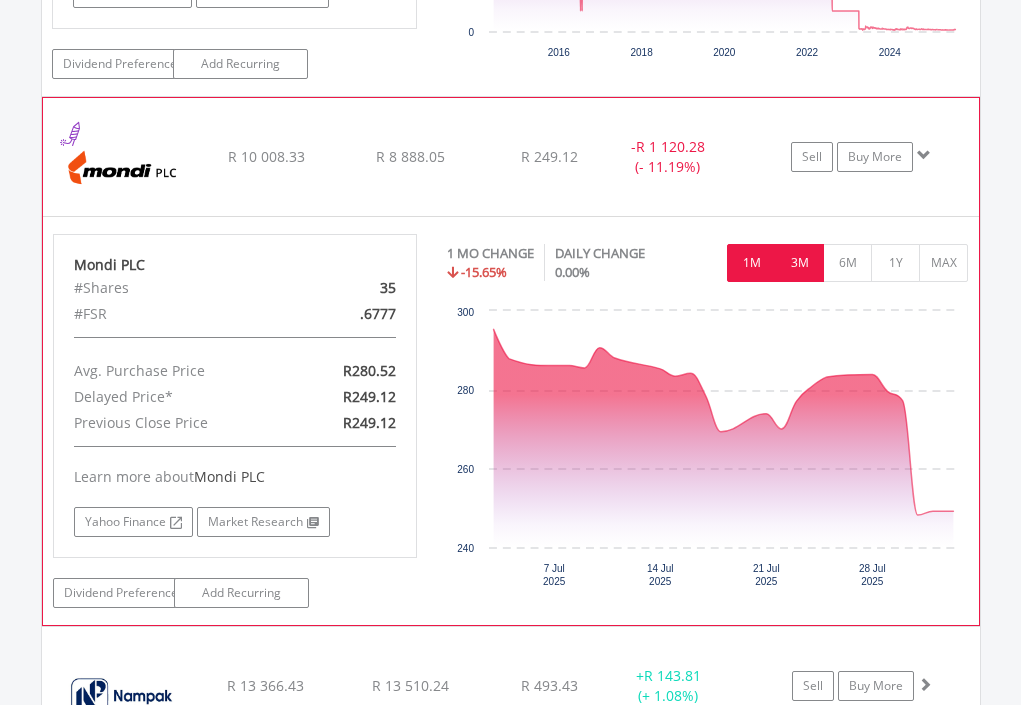 click on "3M" at bounding box center (799, 263) 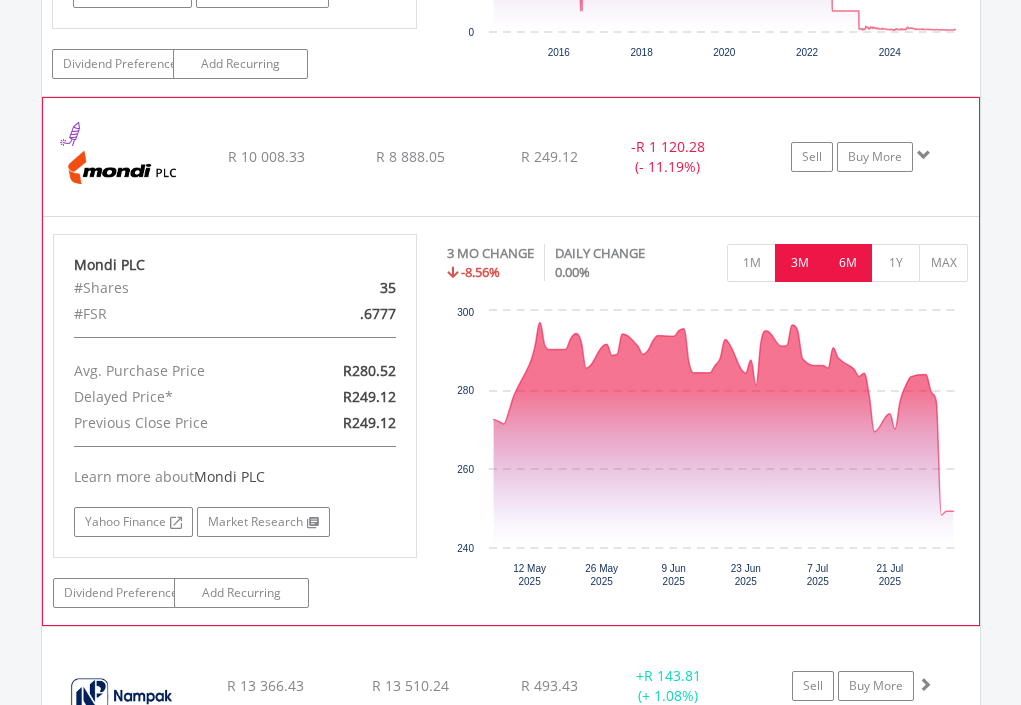 click on "6M" at bounding box center [847, 263] 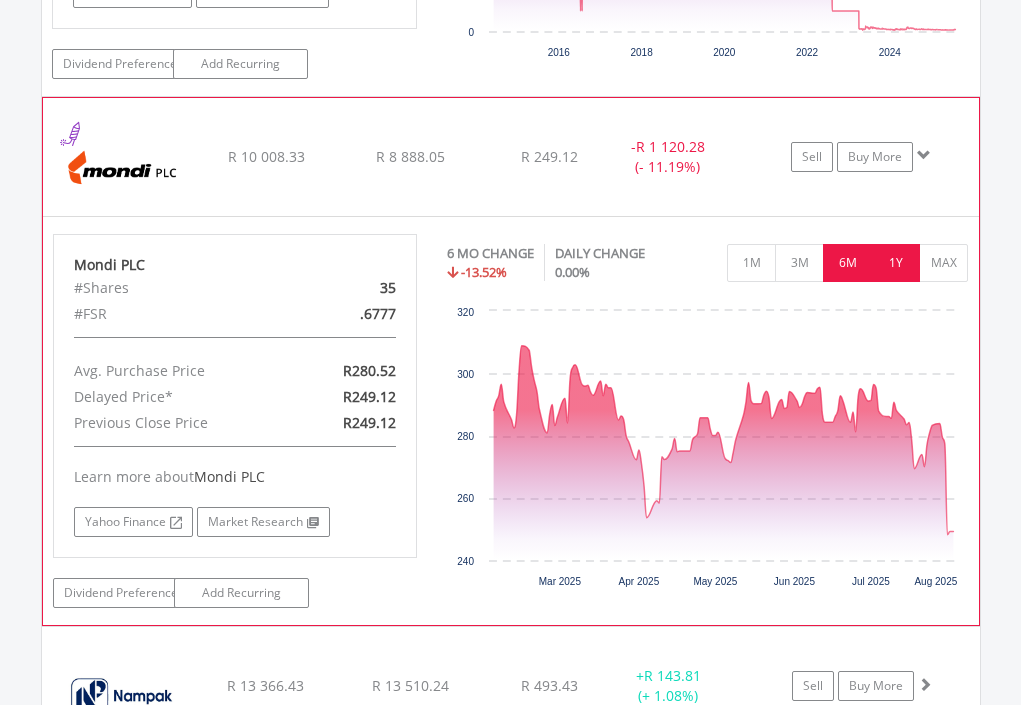 click on "1Y" at bounding box center [895, 263] 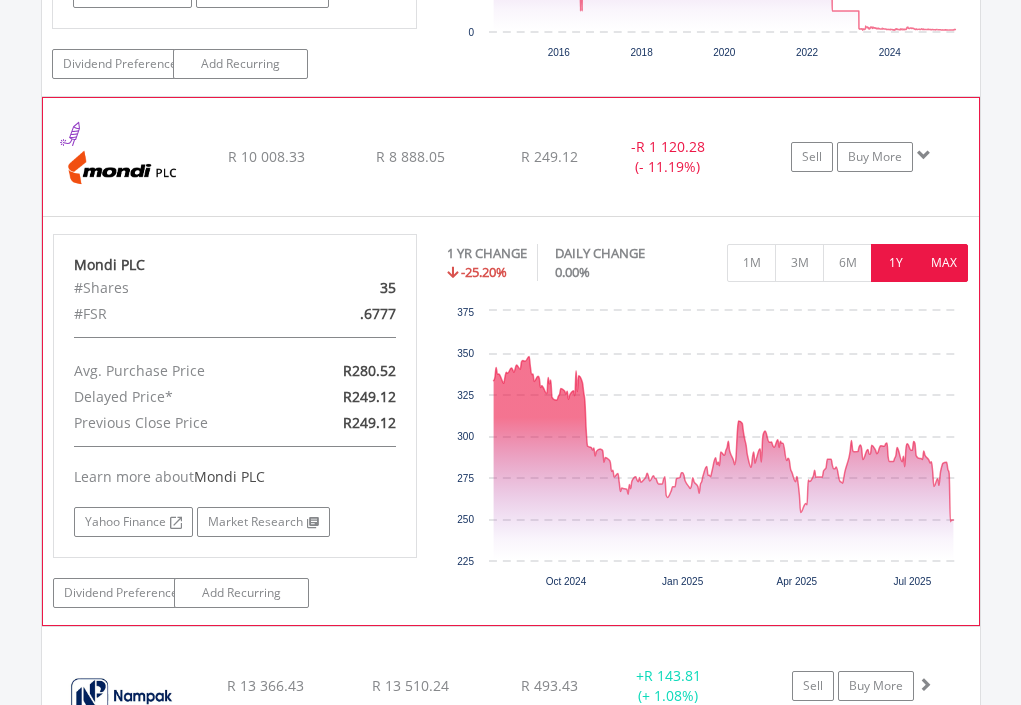 click on "MAX" at bounding box center [943, 263] 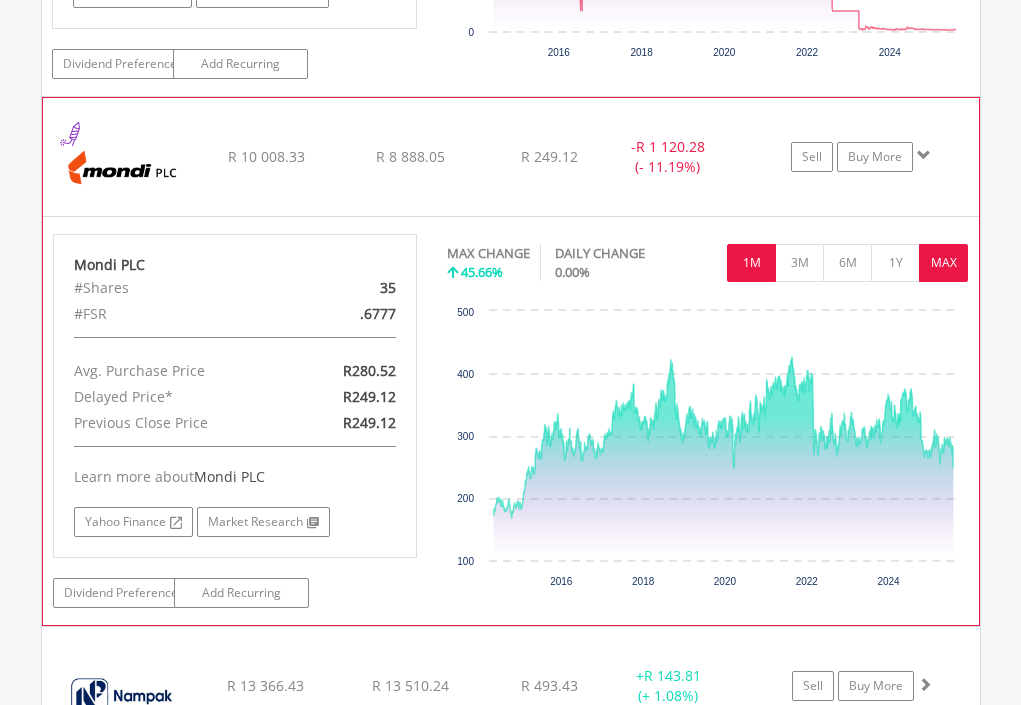 click on "1M" at bounding box center [751, 263] 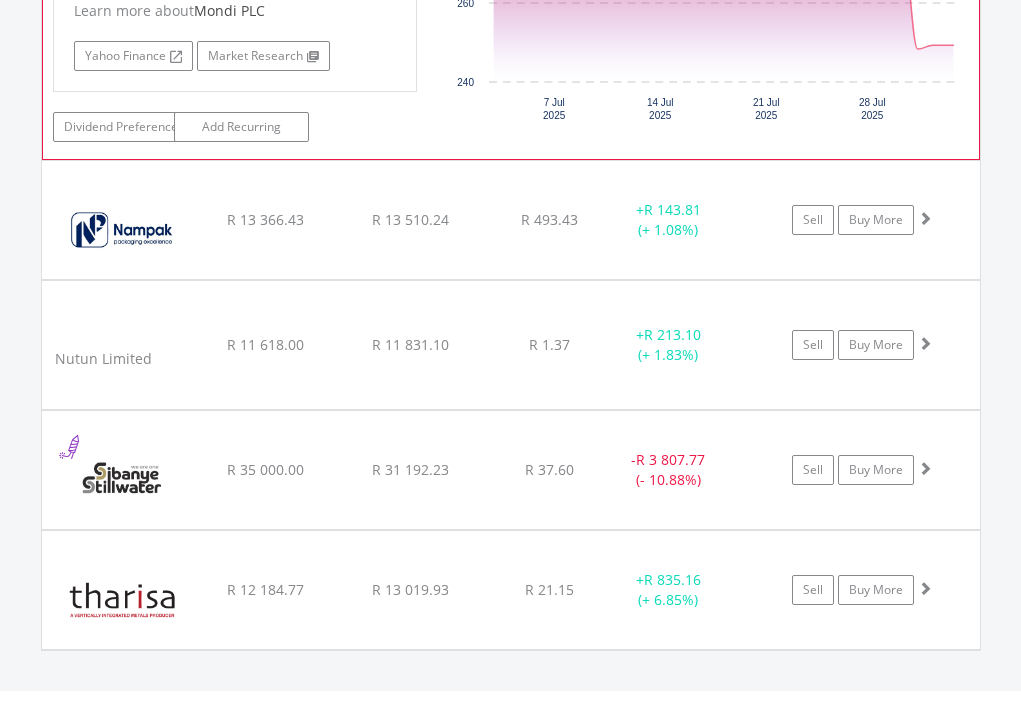 scroll, scrollTop: 5678, scrollLeft: 0, axis: vertical 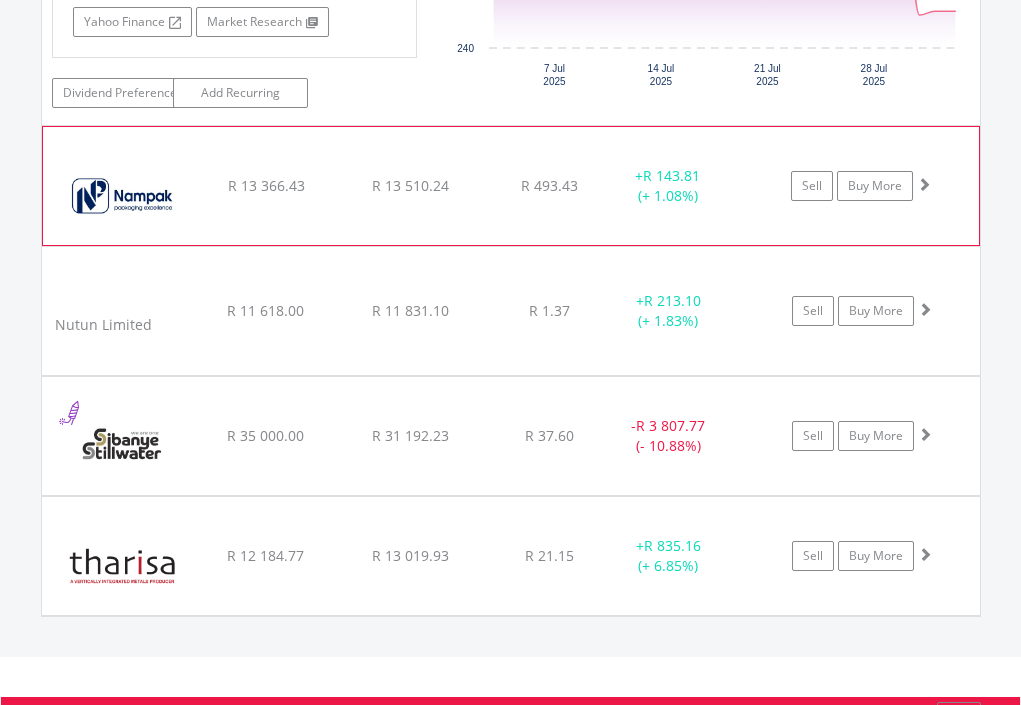 click on "﻿
Nampak Limited
R 13 366.43
R 13 510.24
R 493.43
+  R 143.81 (+ 1.08%)
Sell
Buy More" at bounding box center (511, -4085) 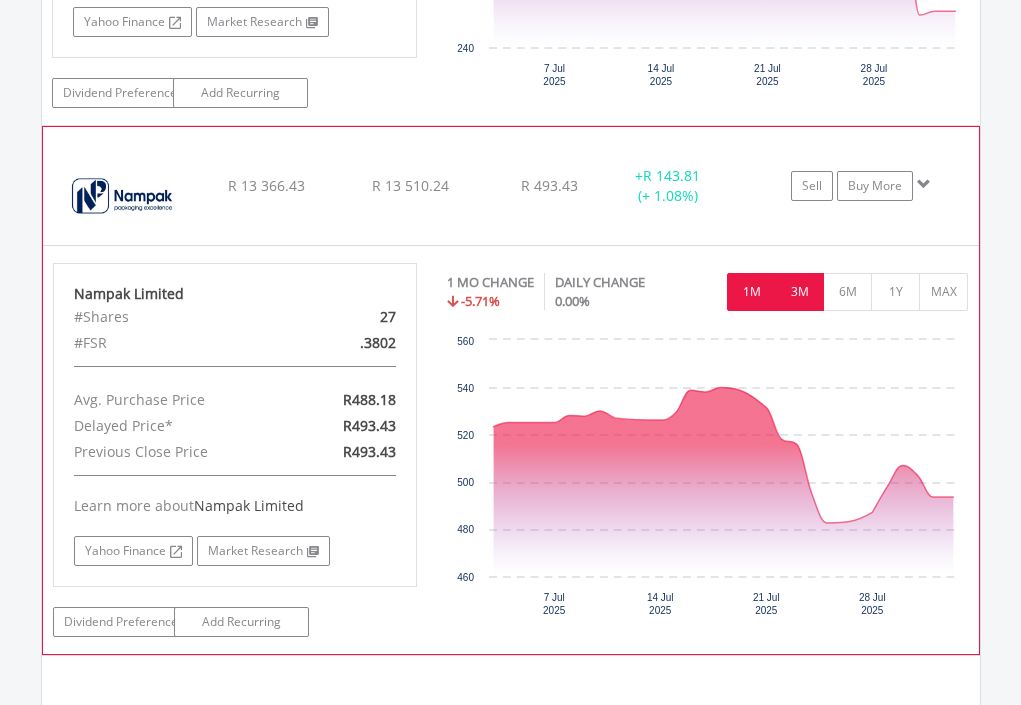 click on "3M" at bounding box center [799, 292] 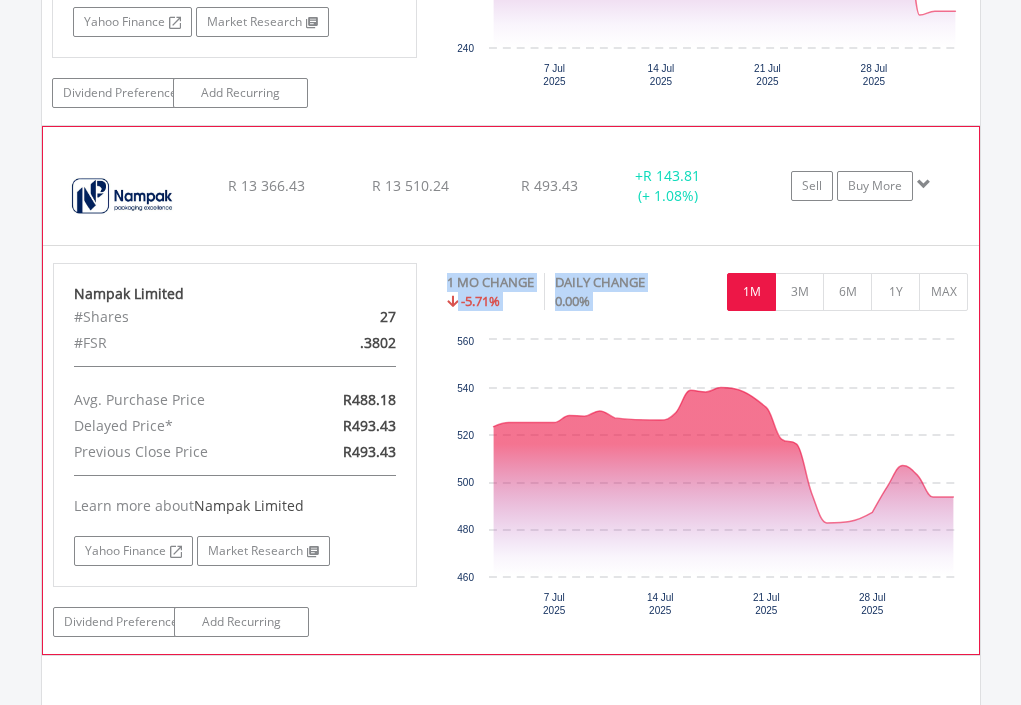 click on "No chart available.
1 MO CHANGE
[PERCENT]%
DAILY CHANGE
0.00%
1M
3M
6M
1Y
MAX
Chart Chart with 23 data points. ​" at bounding box center (708, 446) 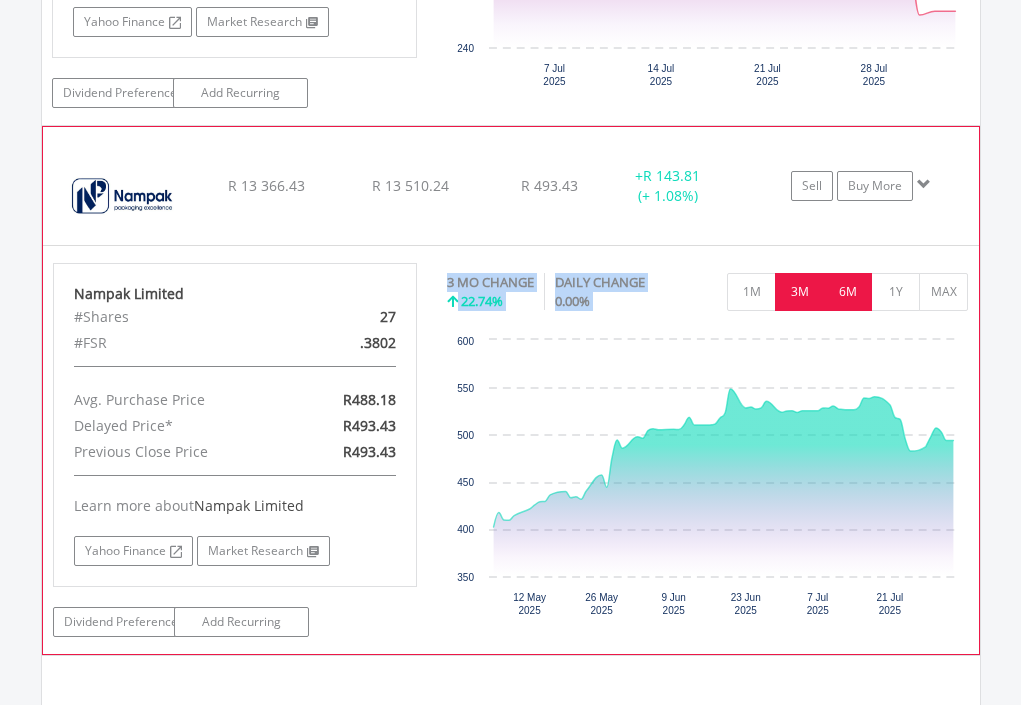 click on "6M" at bounding box center (847, 292) 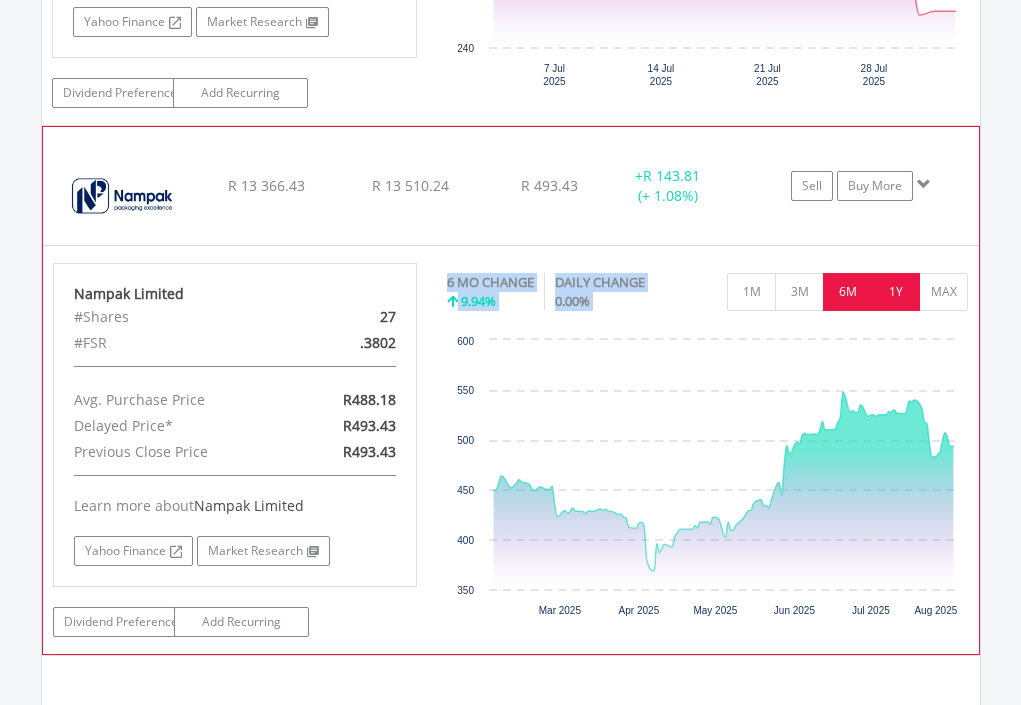 click on "1Y" at bounding box center (895, 292) 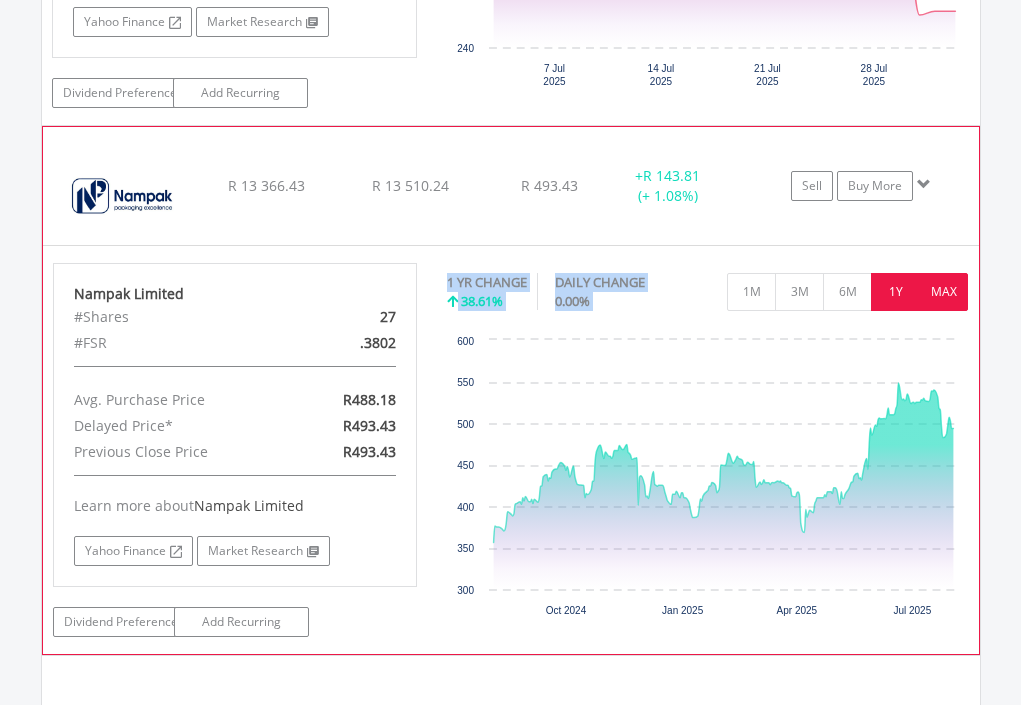click on "MAX" at bounding box center (943, 292) 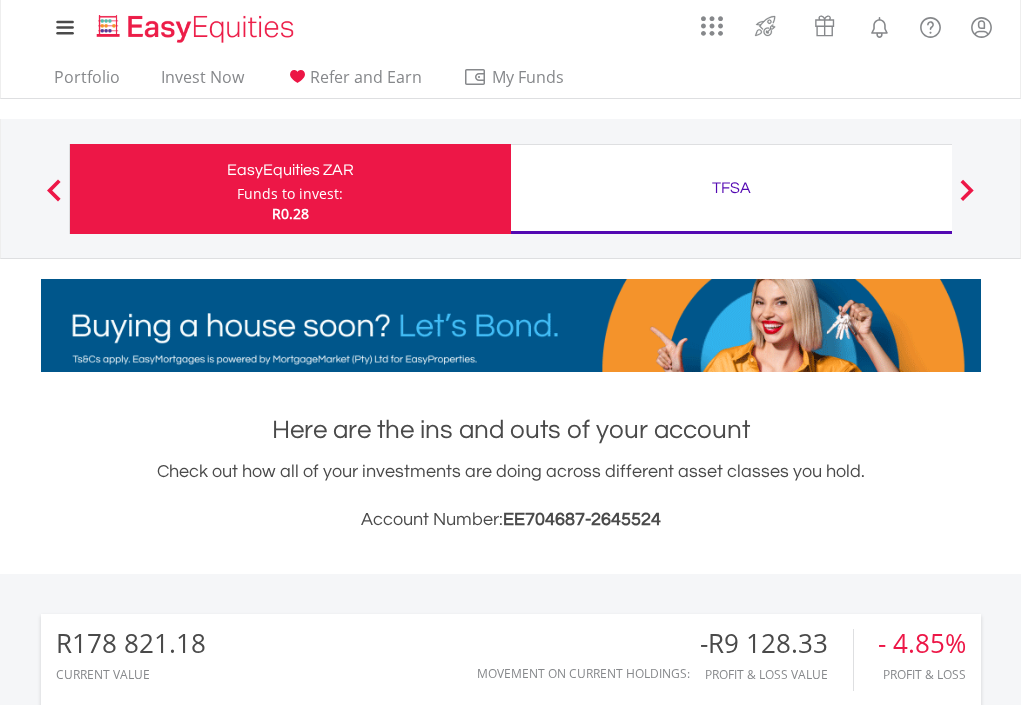 scroll, scrollTop: 6178, scrollLeft: 0, axis: vertical 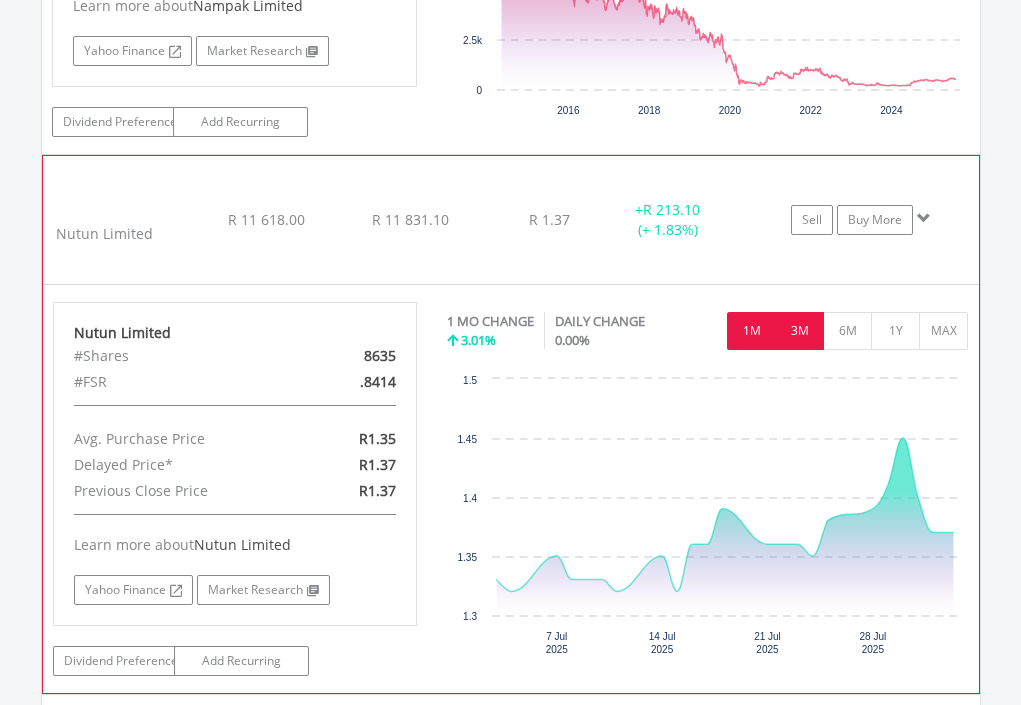 click on "3M" at bounding box center (799, 331) 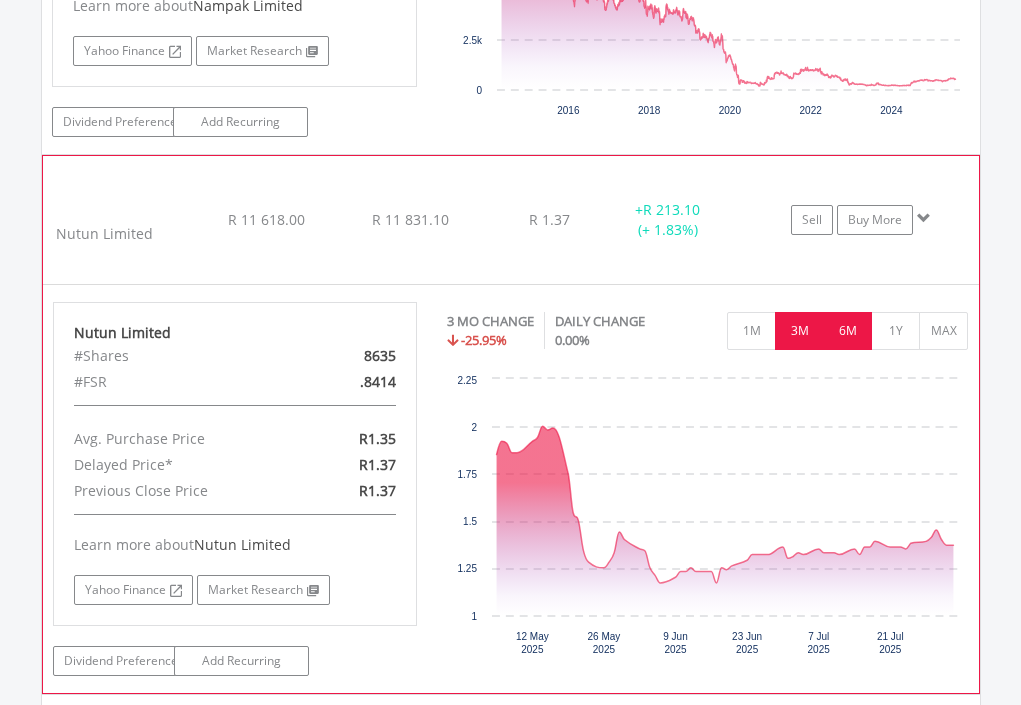 click on "6M" at bounding box center (847, 331) 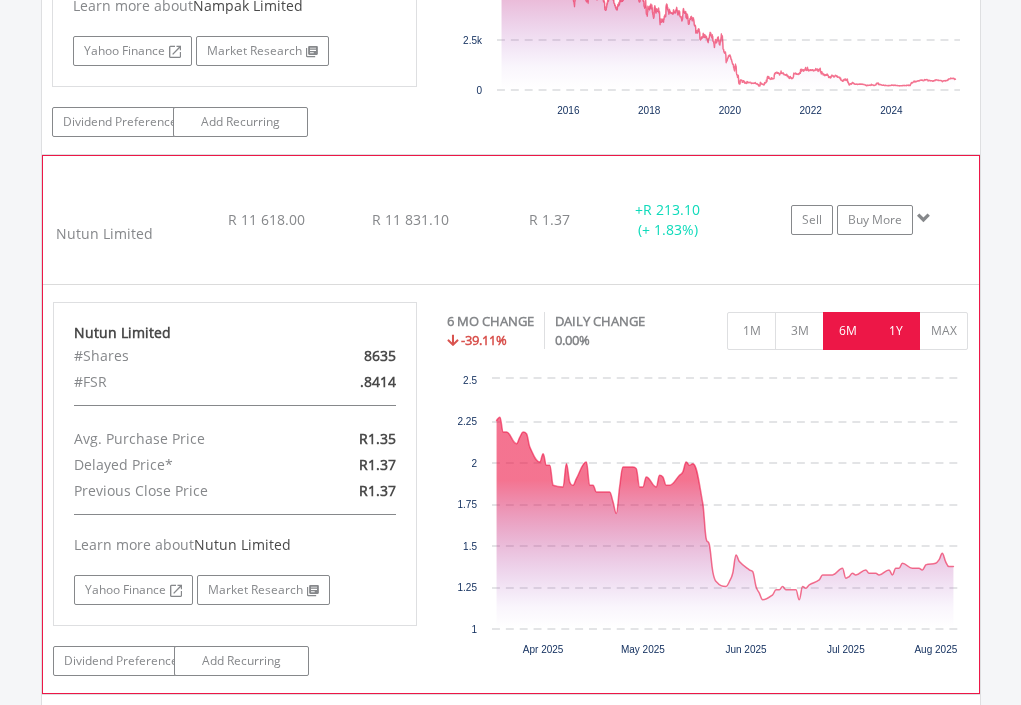 click on "1Y" at bounding box center (895, 331) 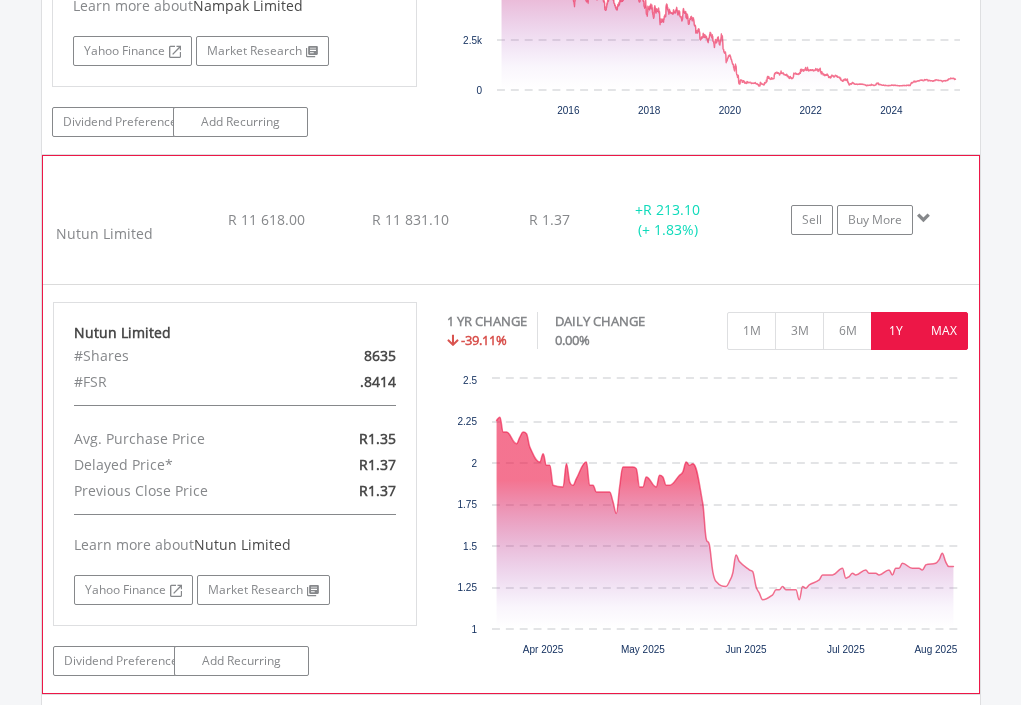 click on "MAX" at bounding box center (943, 331) 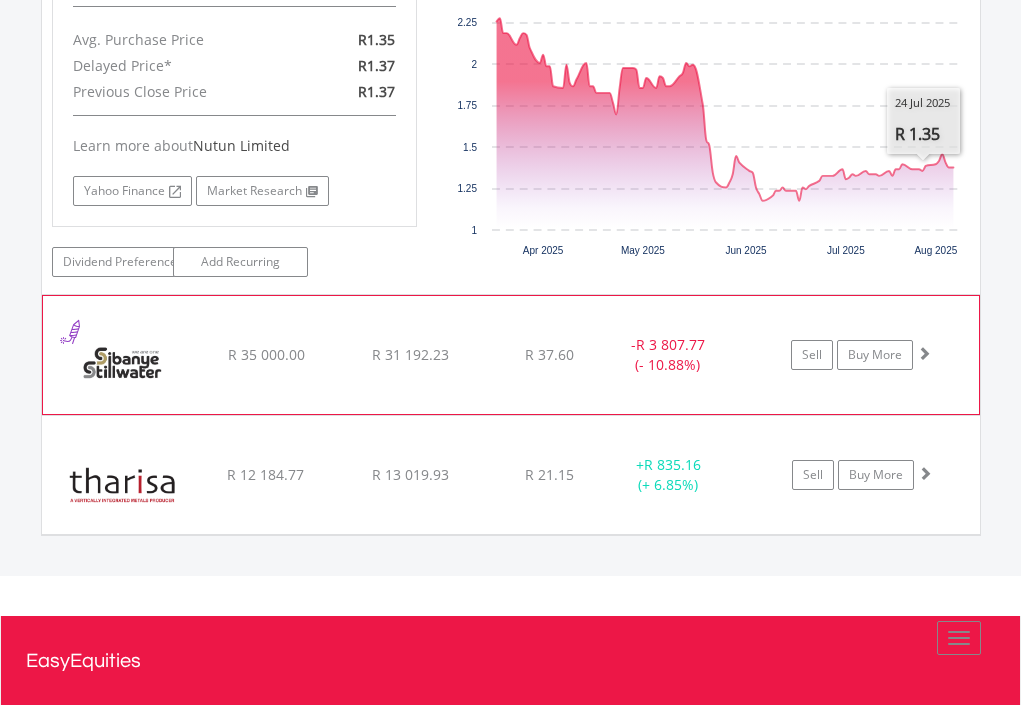 scroll, scrollTop: 6578, scrollLeft: 0, axis: vertical 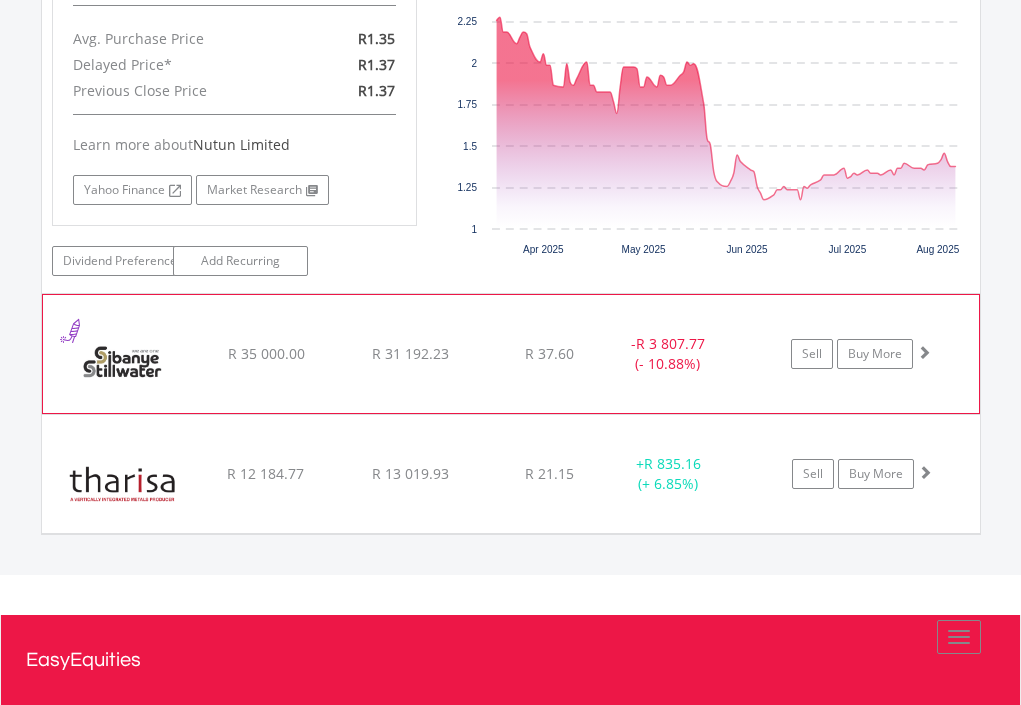 click on "-  R 3 807.77 (- 10.88%)" at bounding box center (689, -4985) 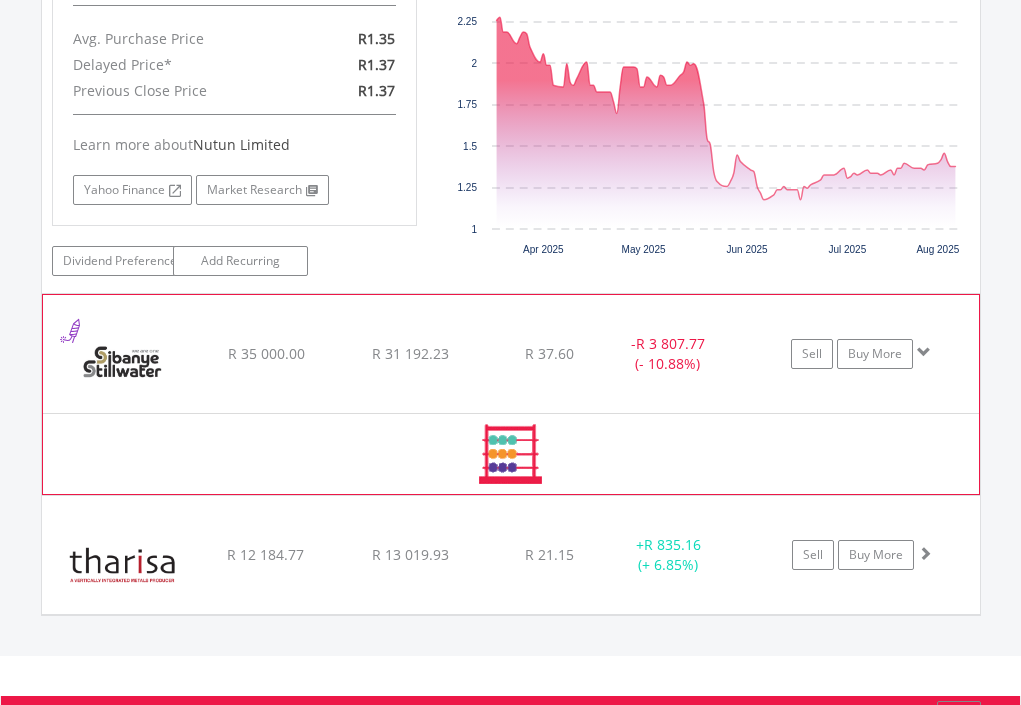 click on "-  R 3 807.77 (- 10.88%)" at bounding box center (689, -4985) 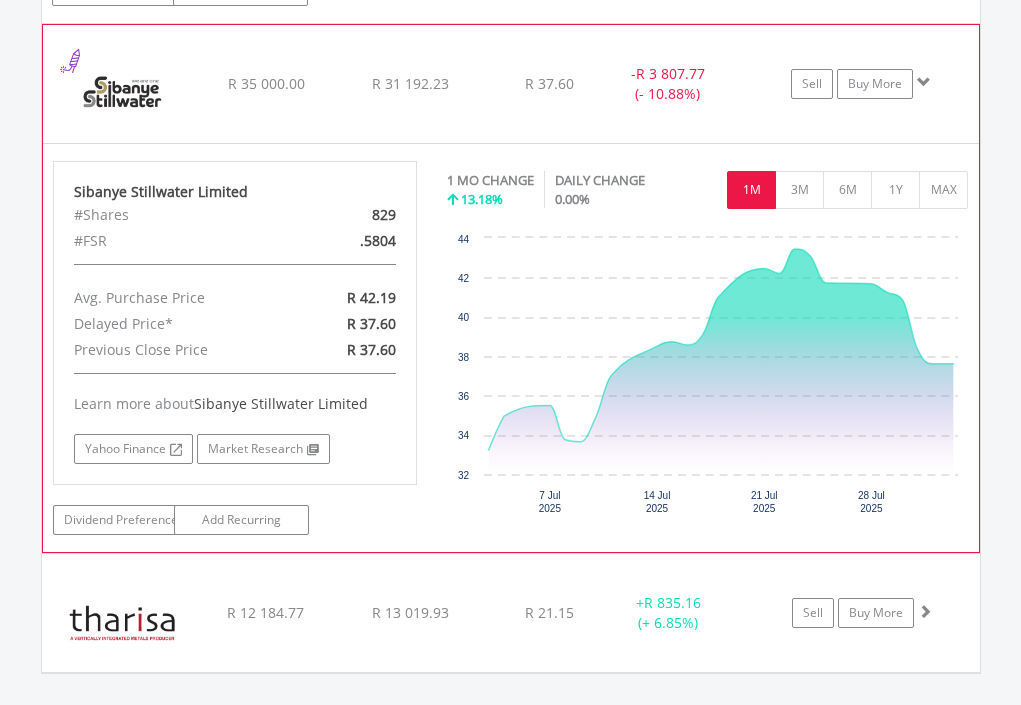 scroll, scrollTop: 6878, scrollLeft: 0, axis: vertical 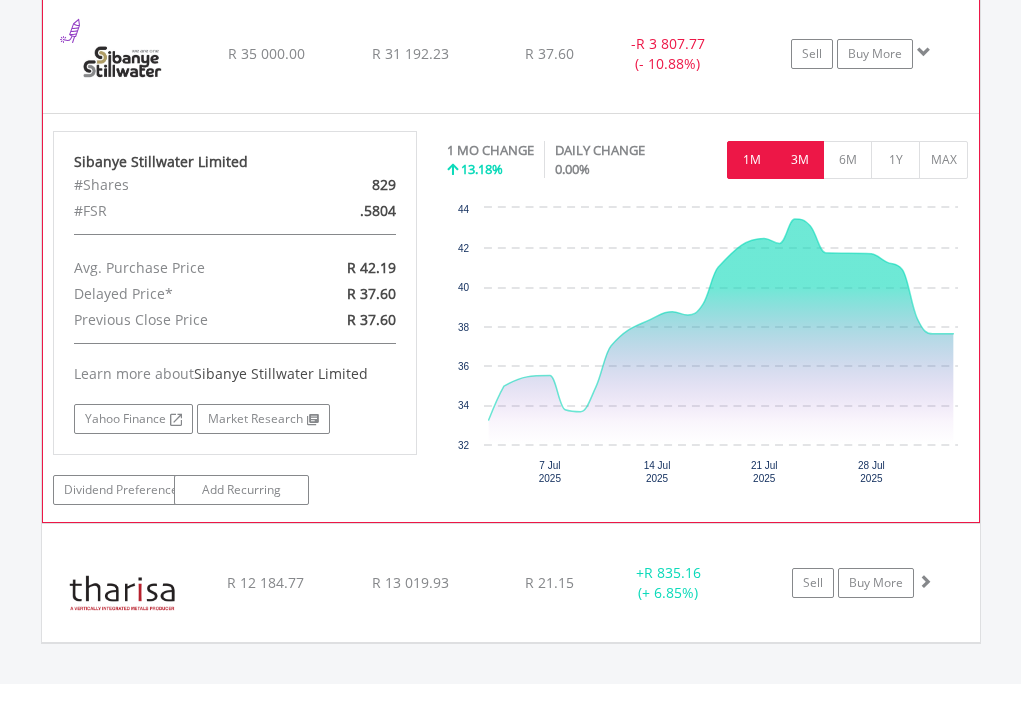 click on "3M" at bounding box center [799, 160] 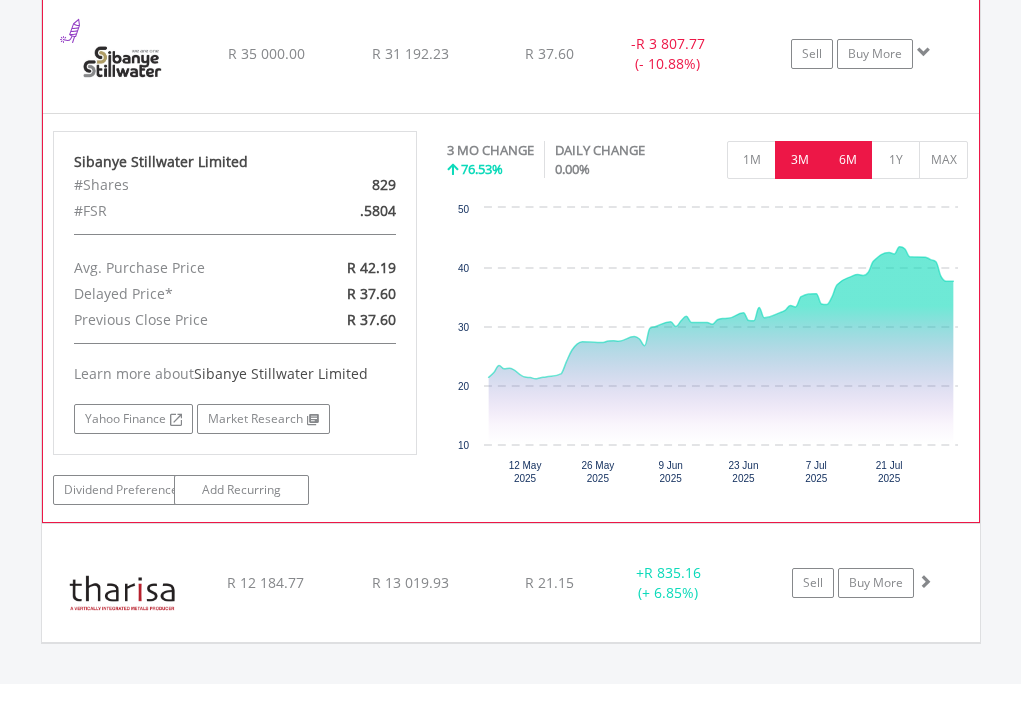 click on "6M" at bounding box center (847, 160) 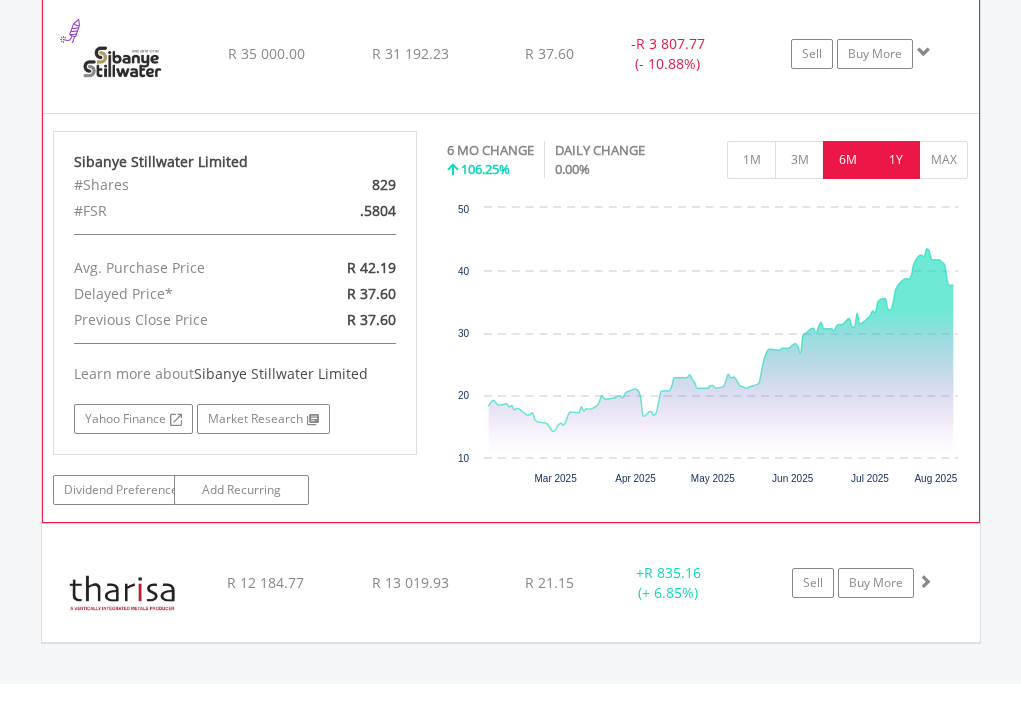 click on "1Y" at bounding box center (895, 160) 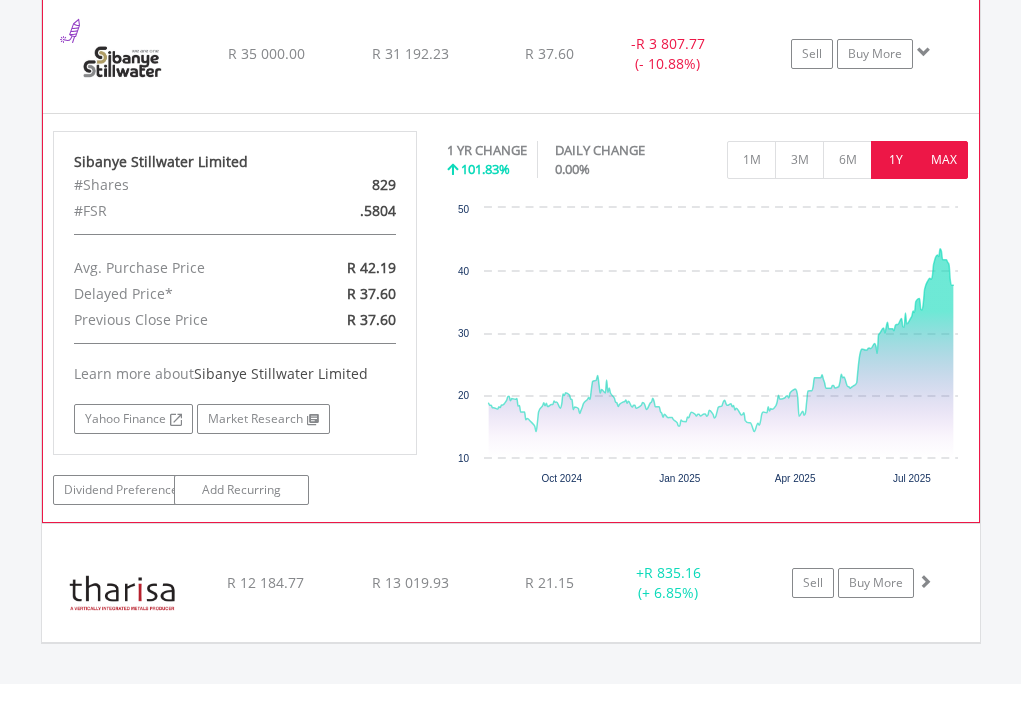 click on "MAX" at bounding box center [943, 160] 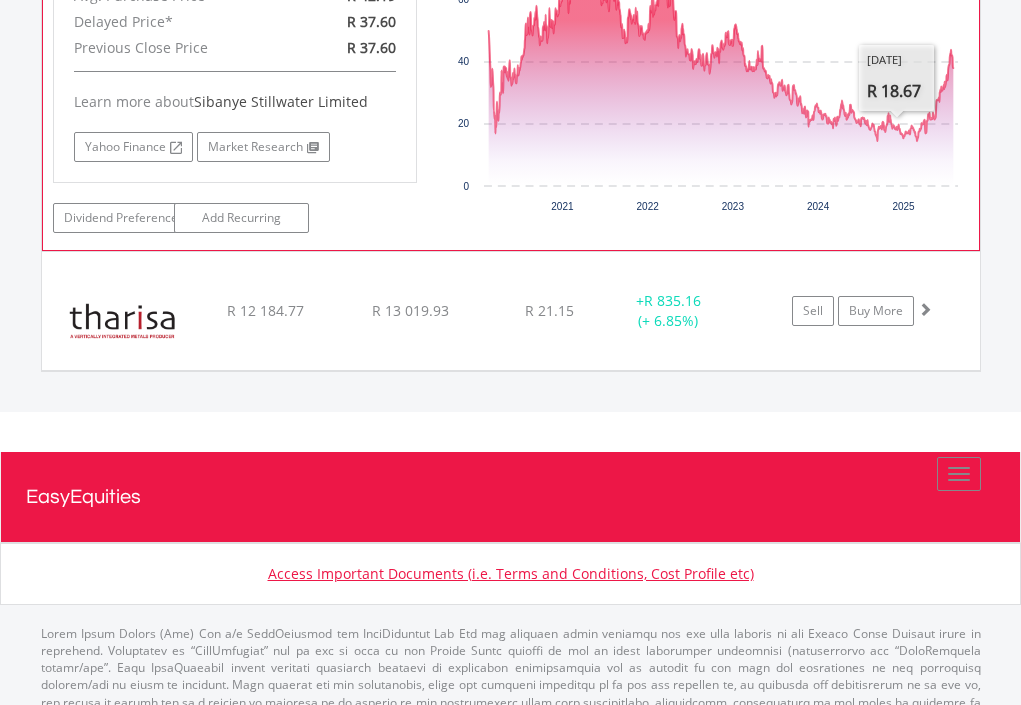 scroll, scrollTop: 7163, scrollLeft: 0, axis: vertical 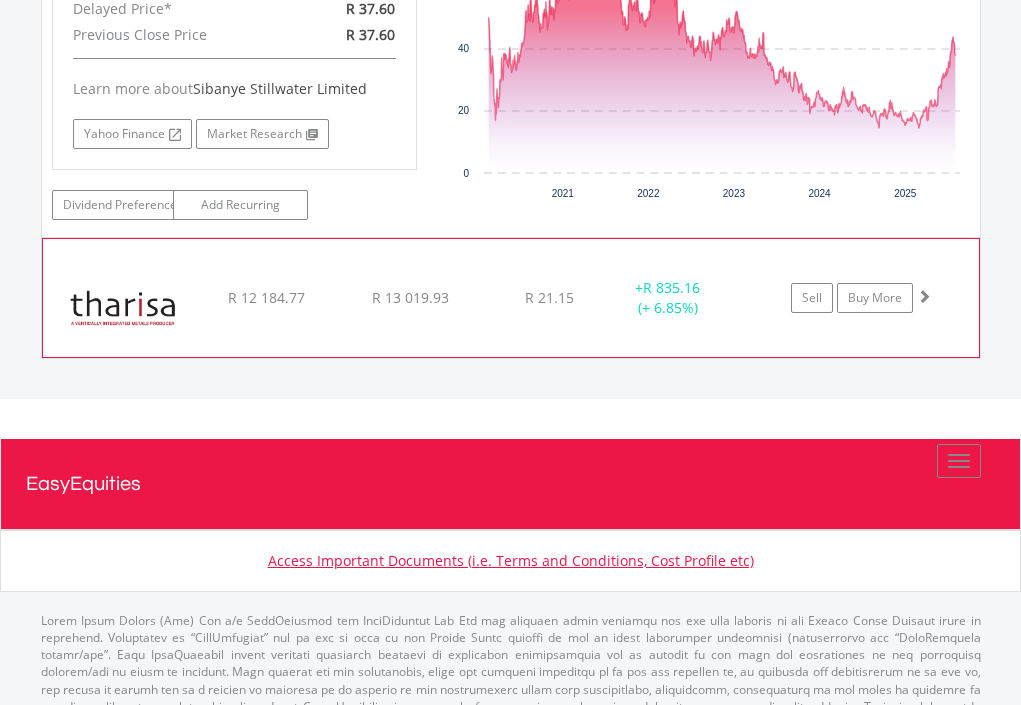 click on "+  R 835.16 (+ 6.85%)" at bounding box center [668, -5041] 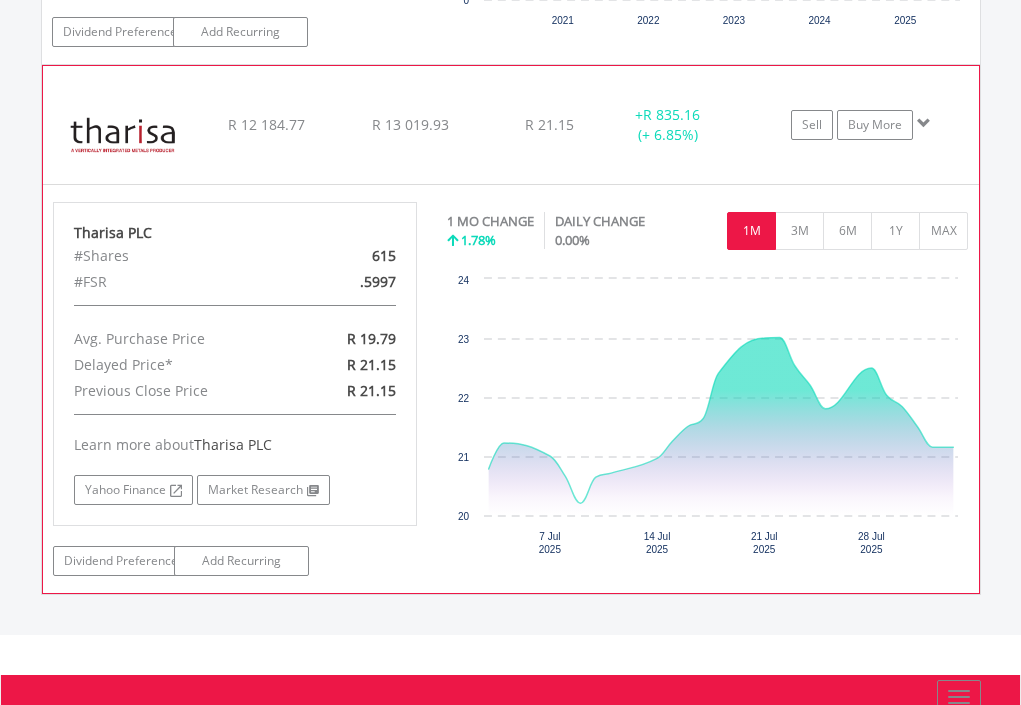 scroll, scrollTop: 7363, scrollLeft: 0, axis: vertical 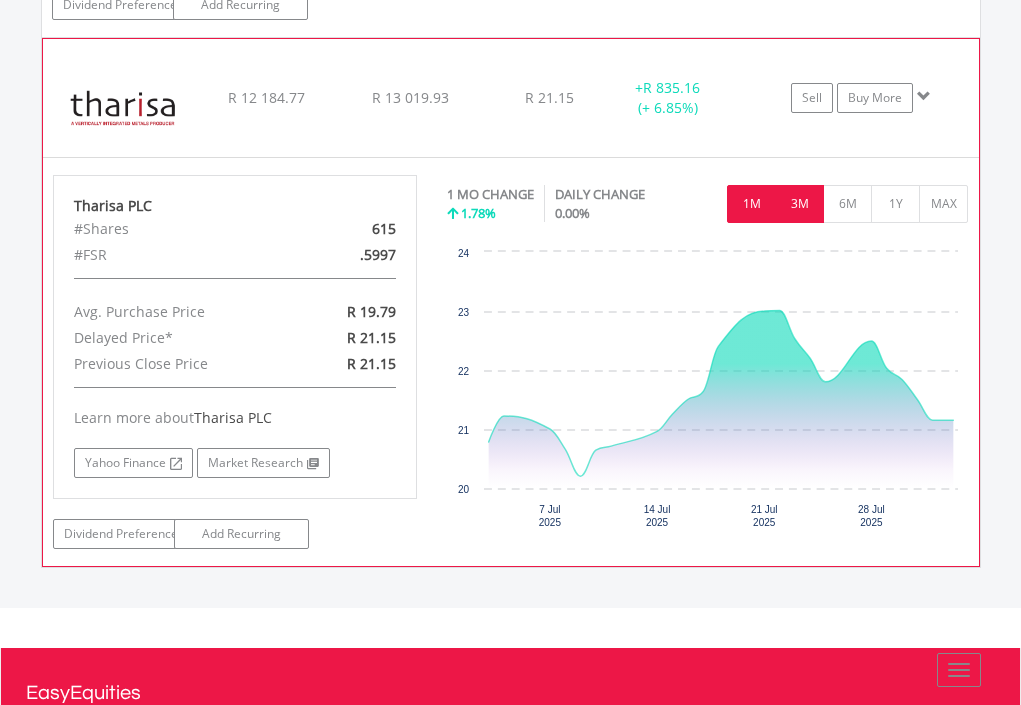 click on "3M" at bounding box center (799, 204) 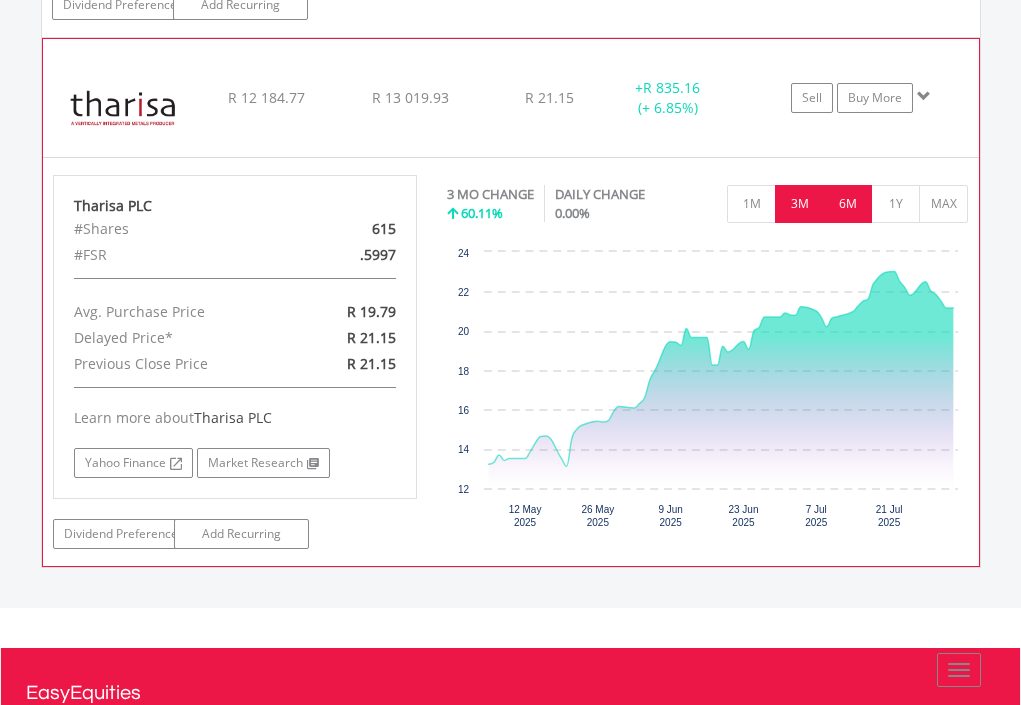 click on "6M" at bounding box center [847, 204] 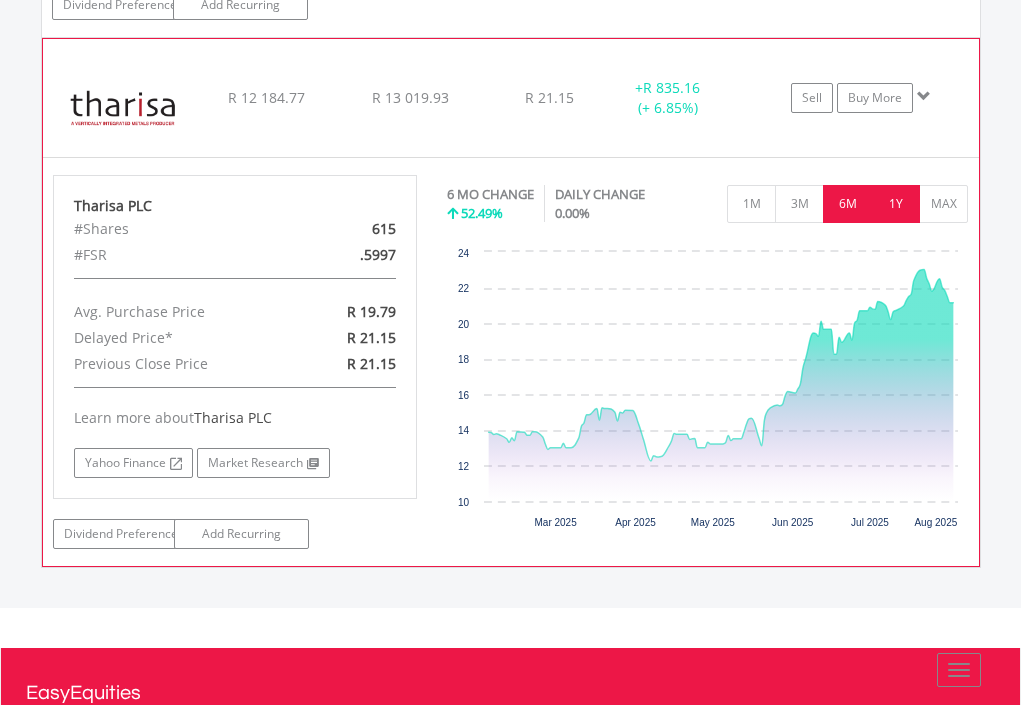 click on "1Y" at bounding box center (895, 204) 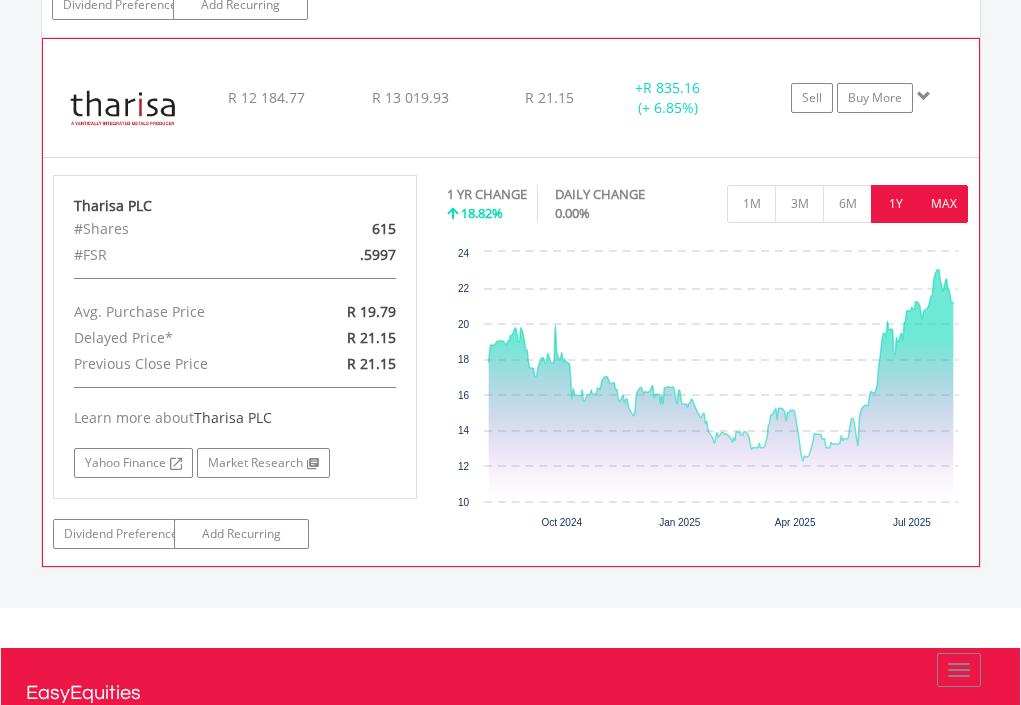 click on "MAX" at bounding box center [943, 204] 